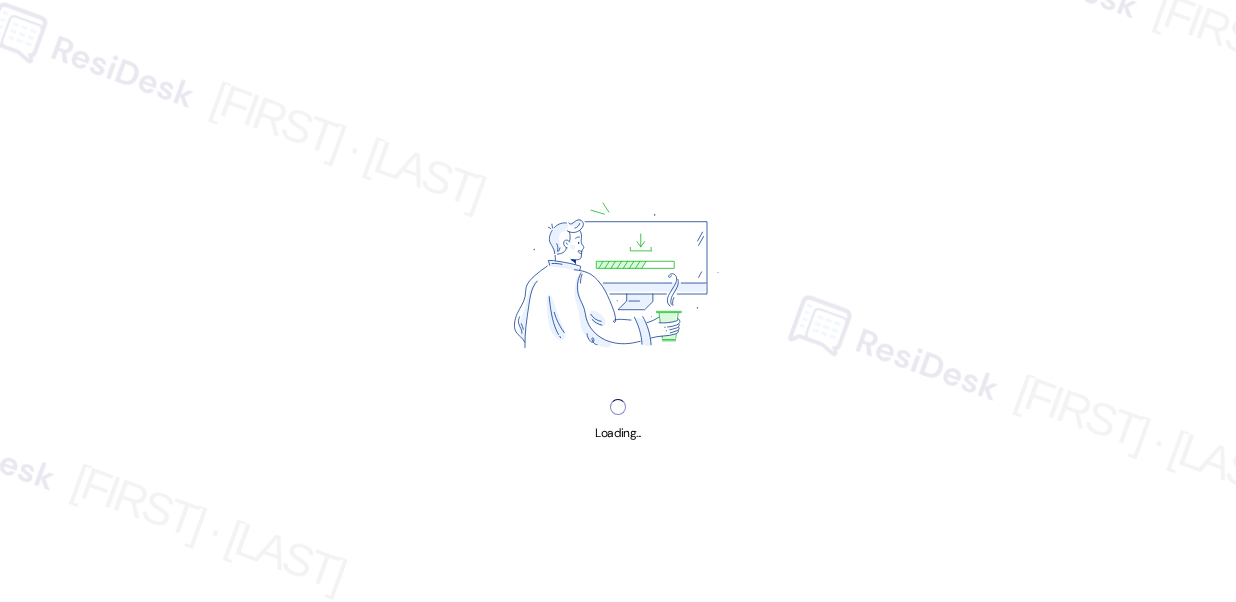 scroll, scrollTop: 0, scrollLeft: 0, axis: both 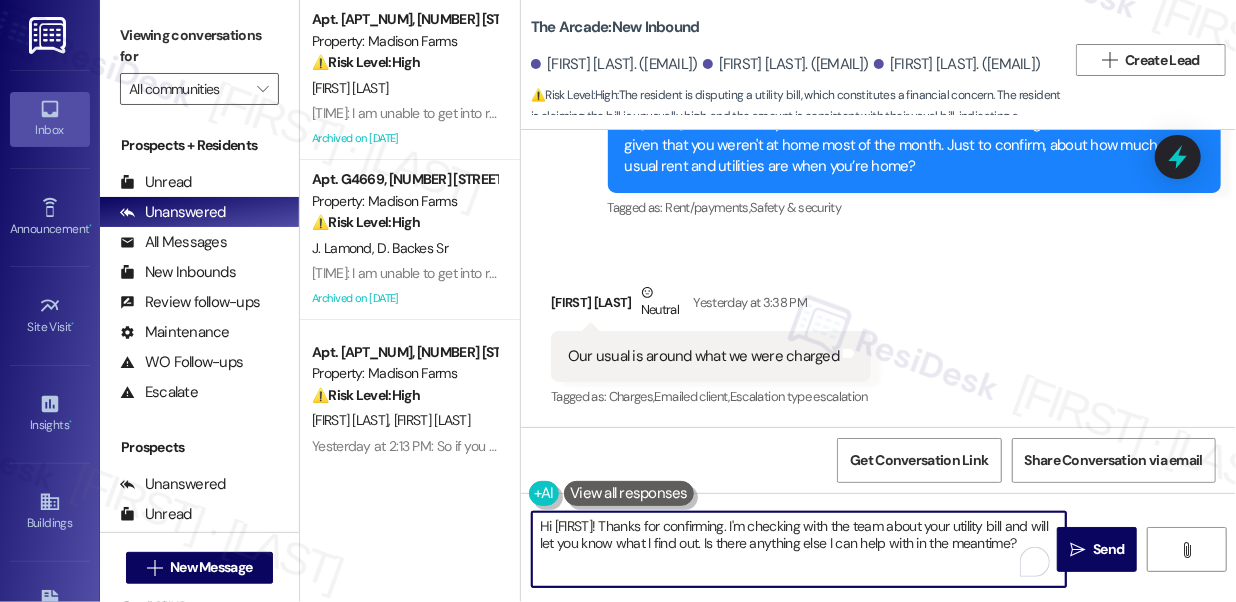 drag, startPoint x: 655, startPoint y: 560, endPoint x: 644, endPoint y: 524, distance: 37.64306 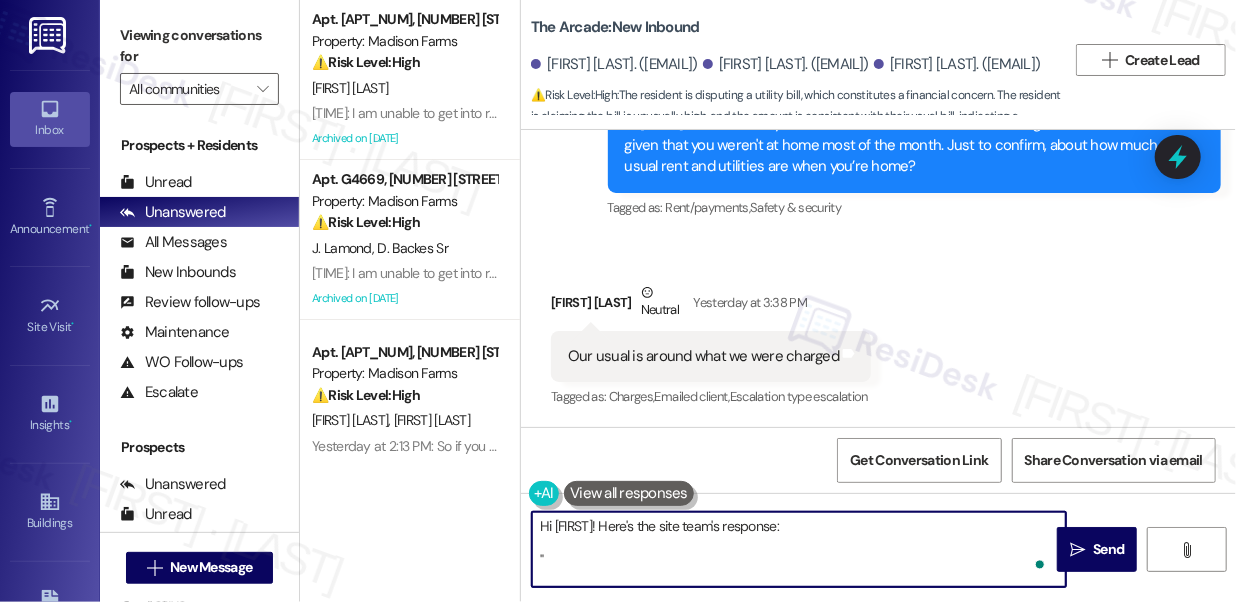 paste on "Water and sewer charges are billed by the property and split amongst the home based on the number of occupants in the home.  That does mean the charges will be around the same even if someone is not in the home." 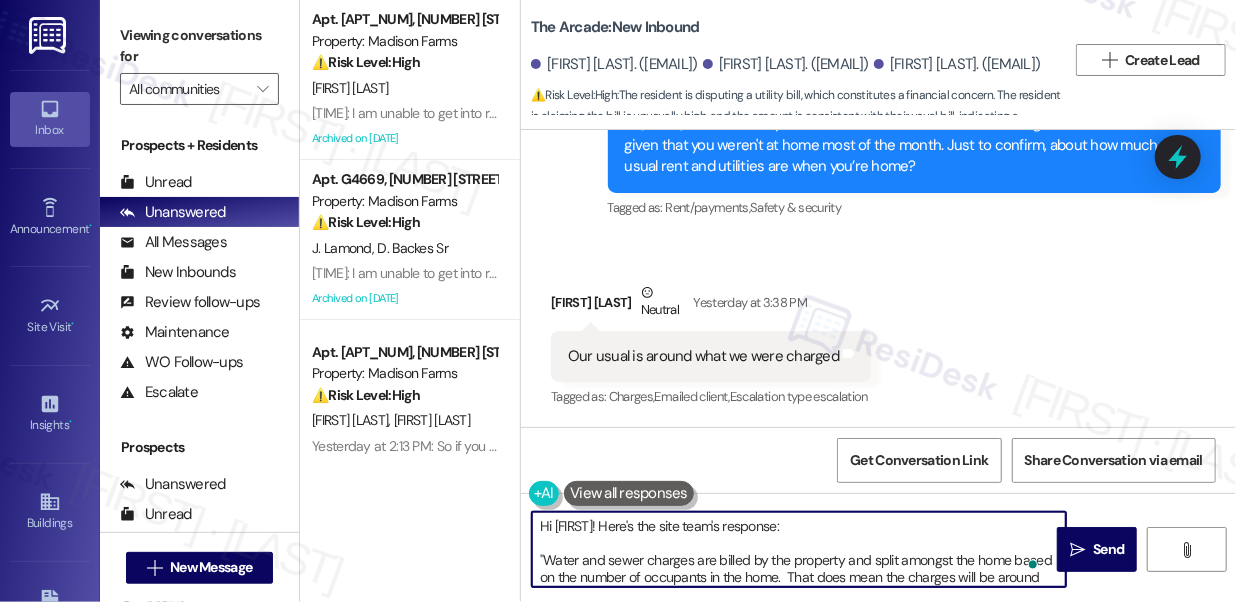 scroll, scrollTop: 16, scrollLeft: 0, axis: vertical 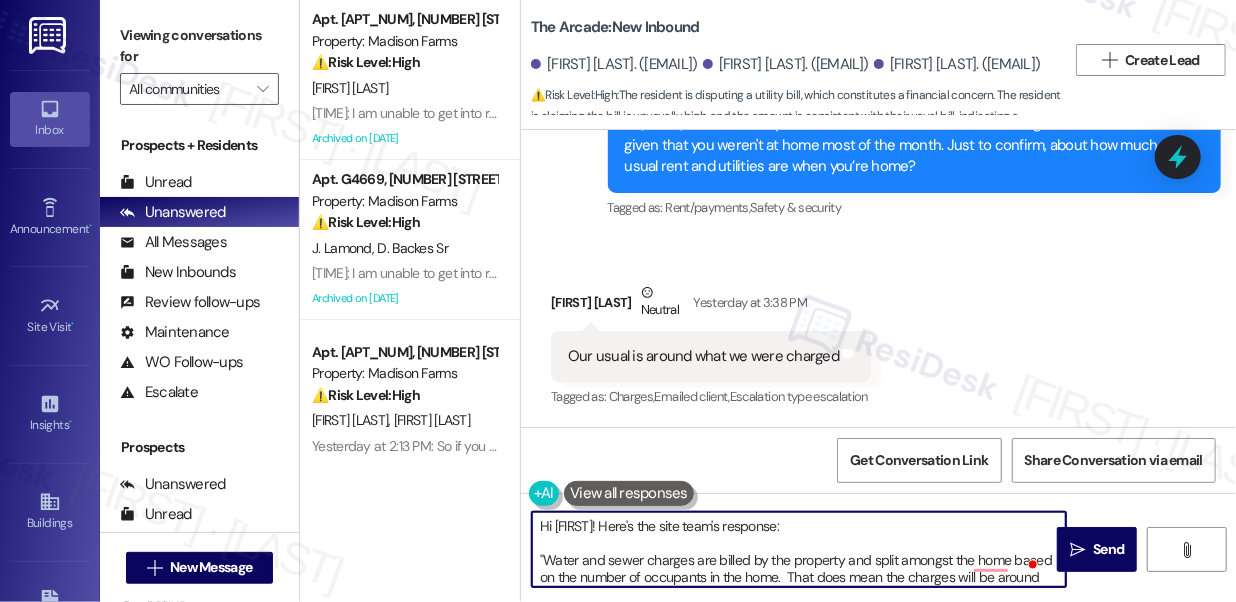 click on "Hi {{first_name}}! Here's the site team's response:
"Water and sewer charges are billed by the property and split amongst the home based on the number of occupants in the home.  That does mean the charges will be around the same even if someone is not in the home."
Let me know if you need anything else." at bounding box center [799, 549] 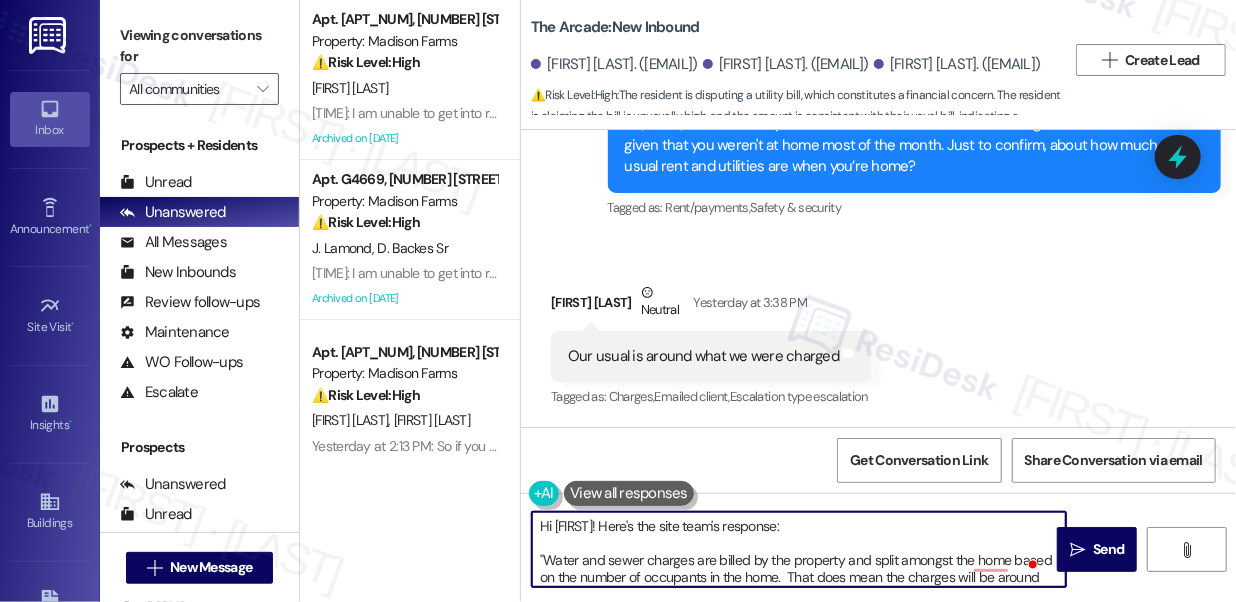 scroll, scrollTop: 16, scrollLeft: 0, axis: vertical 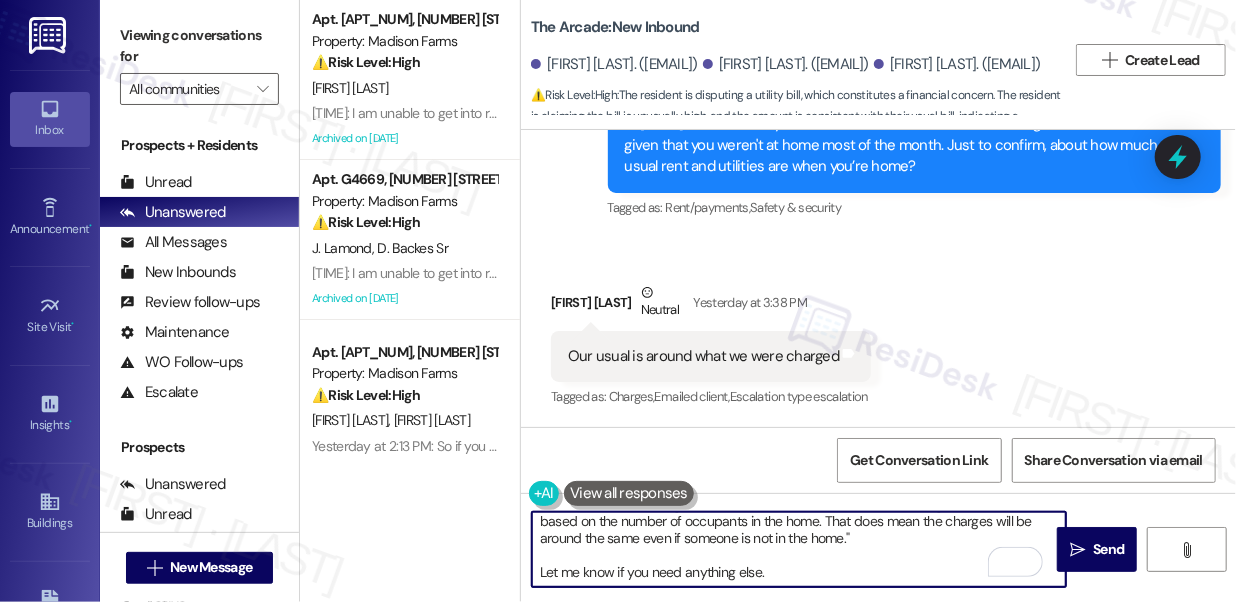 click on "Hi {{first_name}}! Here's the site team's response:
"Water and sewer charges are billed by the property and split amongst the homes based on the number of occupants in the home. That does mean the charges will be around the same even if someone is not in the home."
Let me know if you need anything else." at bounding box center (799, 549) 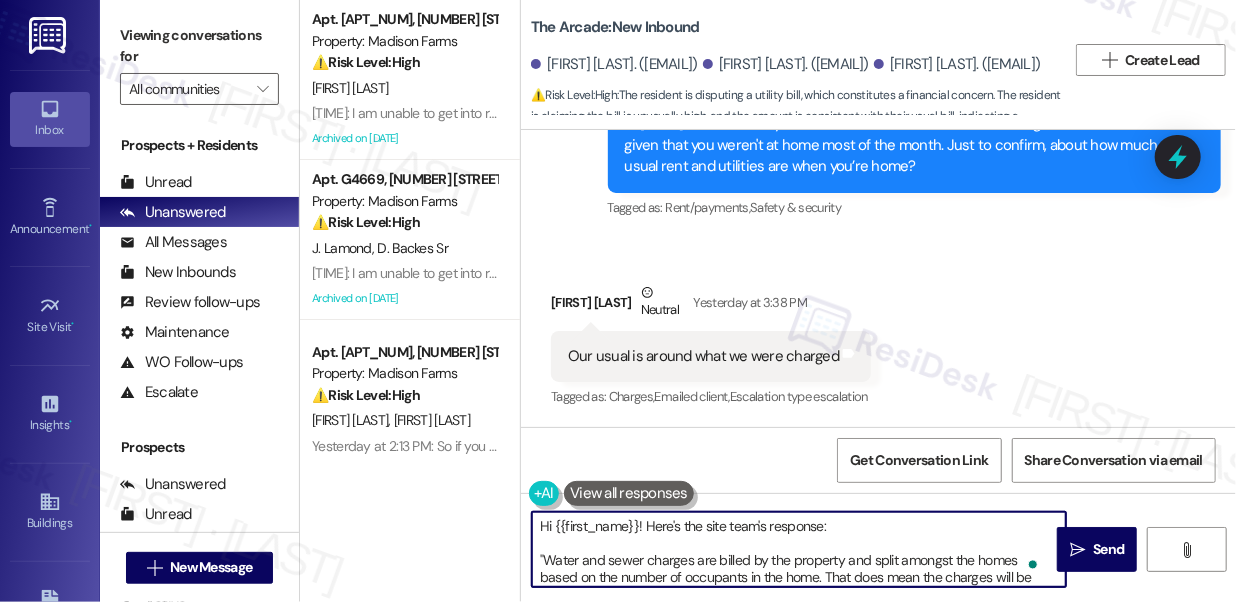 click on "Jared Gee   Neutral Yesterday at 3:38 PM" at bounding box center (711, 306) 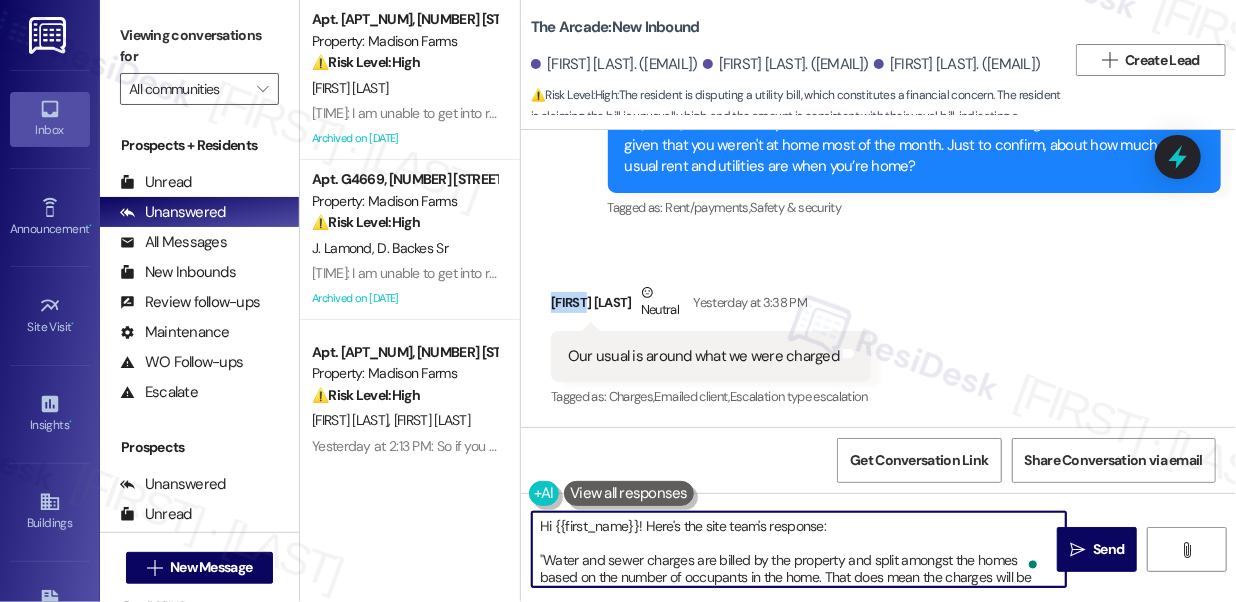 click on "Jared Gee   Neutral Yesterday at 3:38 PM" at bounding box center [711, 306] 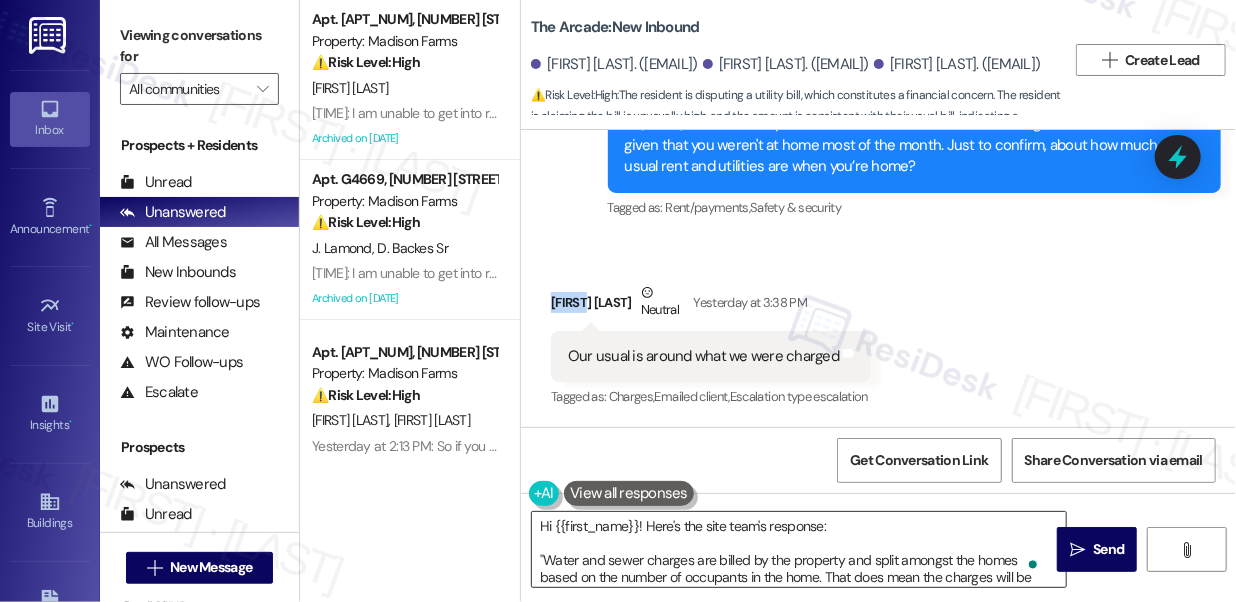 copy on "Jared" 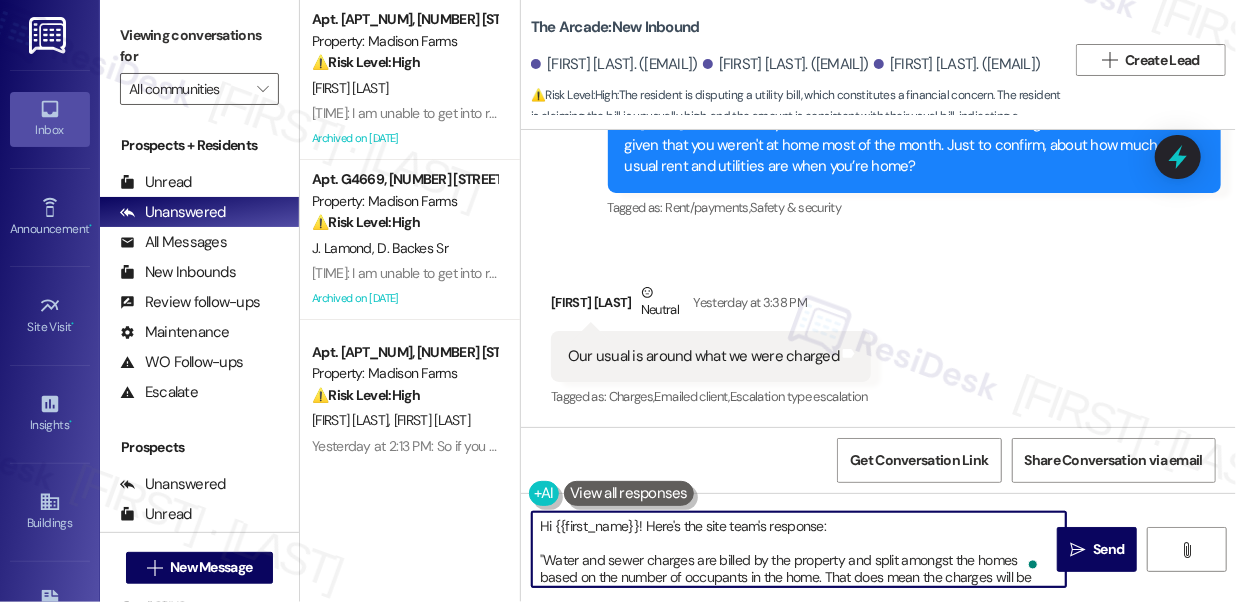 drag, startPoint x: 559, startPoint y: 522, endPoint x: 635, endPoint y: 519, distance: 76.05919 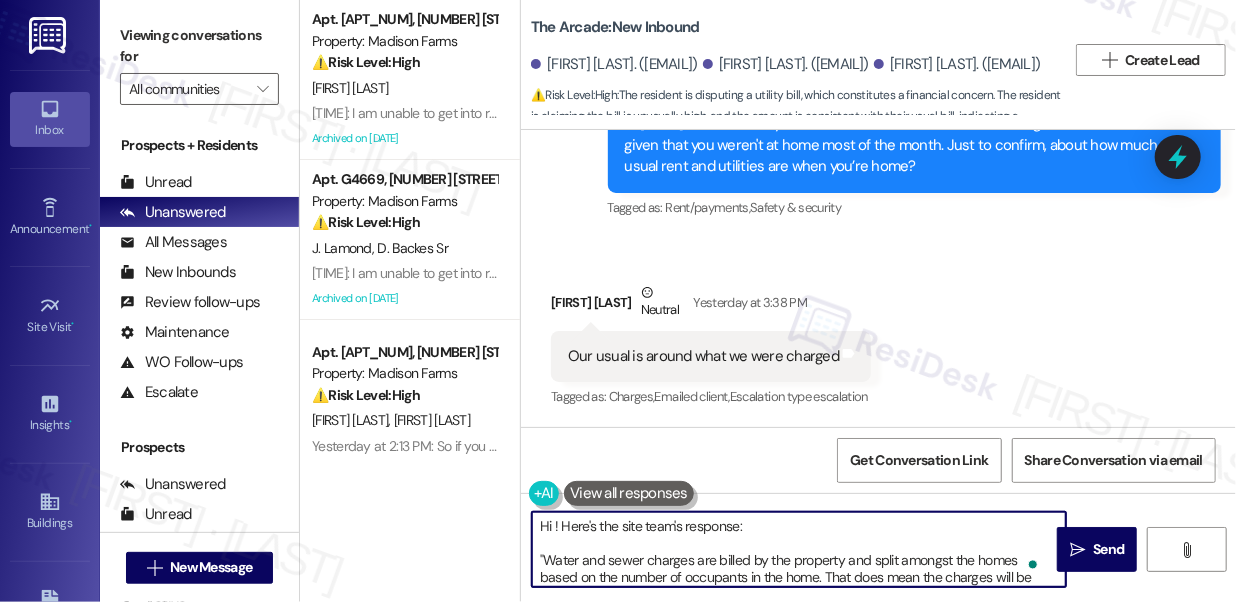 paste on "Jared" 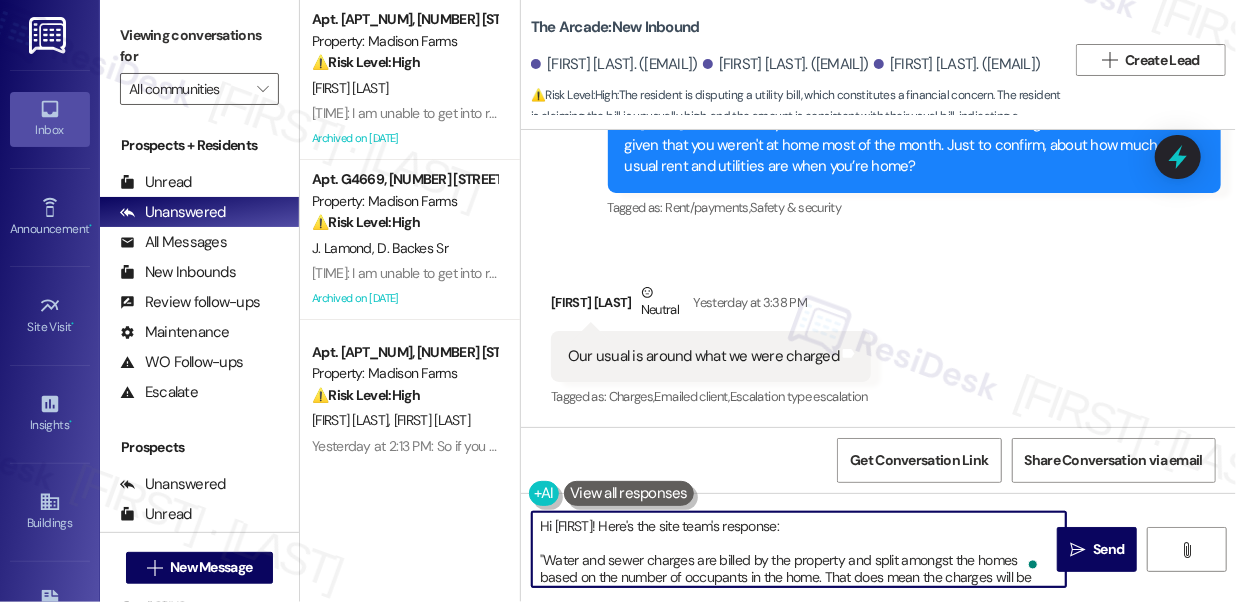 click on "Hi Jared! Here's the site team's response:
"Water and sewer charges are billed by the property and split amongst the homes based on the number of occupants in the home. That does mean the charges will be around the same even if someone is not in the home."
Let me know if you need anything else." at bounding box center (799, 549) 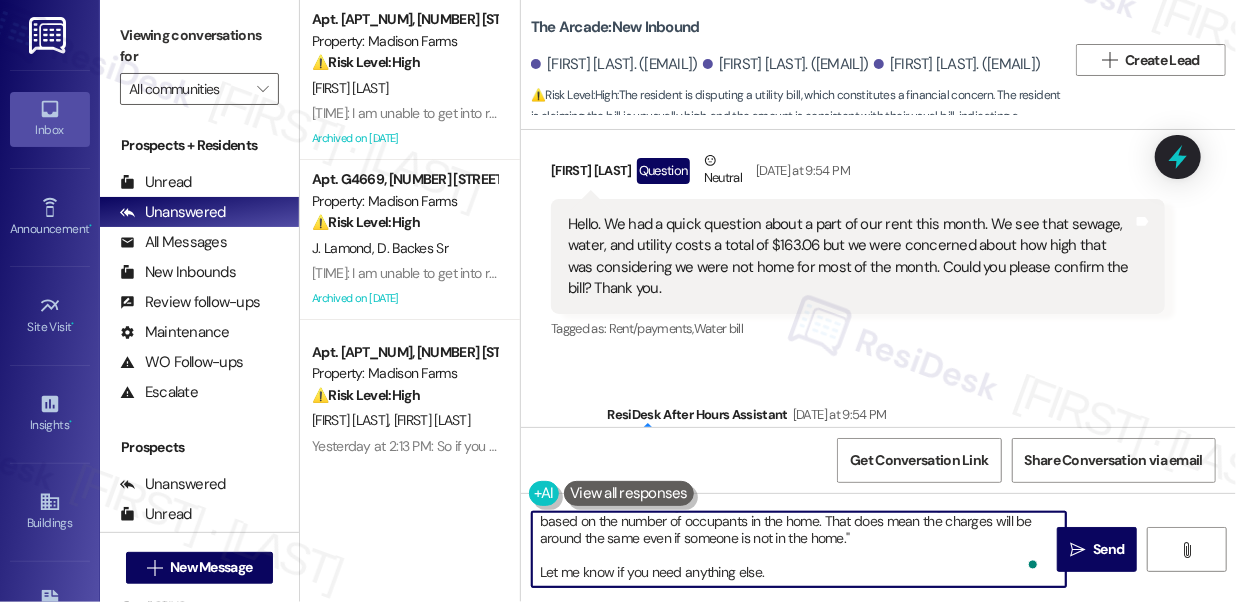 click on "Hi Jared! Here's the site team's response:
"Water and sewer charges are billed by the property and split amongst the homes based on the number of occupants in the home. That does mean the charges will be around the same even if someone is not in the home."
Let me know if you need anything else." at bounding box center (799, 549) 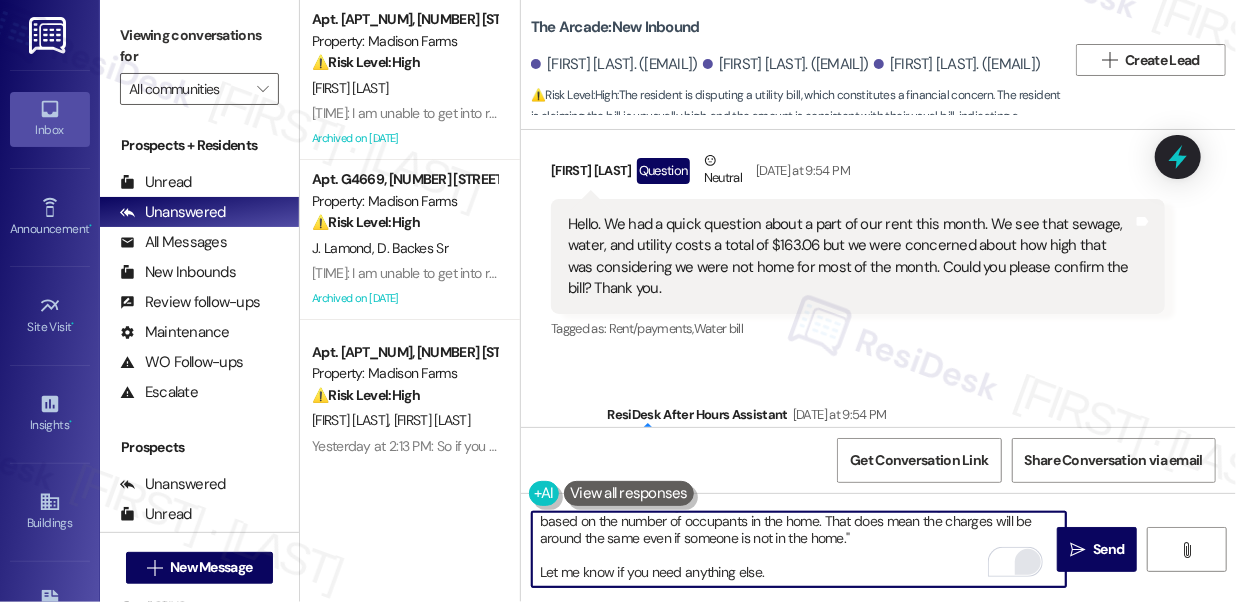 type on "Hi Jared! Here's the site team's response:
"Water and sewer charges are billed by the property and split amongst the homes based on the number of occupants in the home. That does mean the charges will be around the same even if someone is not in the home."
Let me know if you need anything else." 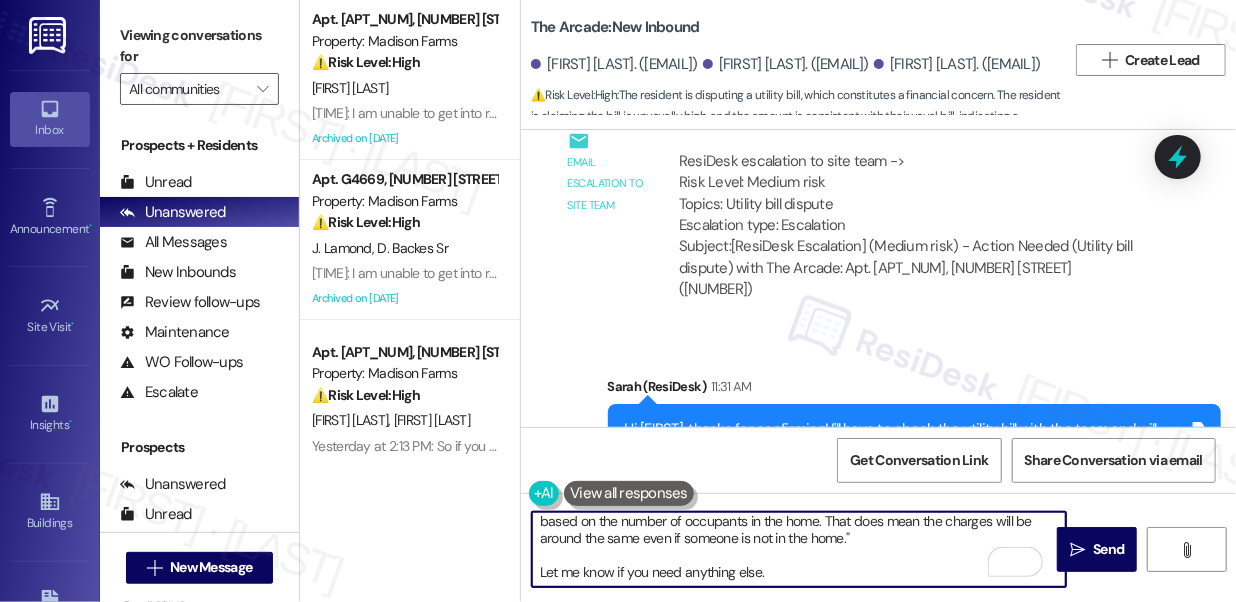 click on "Hi Jared! Here's the site team's response:
"Water and sewer charges are billed by the property and split amongst the homes based on the number of occupants in the home. That does mean the charges will be around the same even if someone is not in the home."
Let me know if you need anything else." at bounding box center (799, 549) 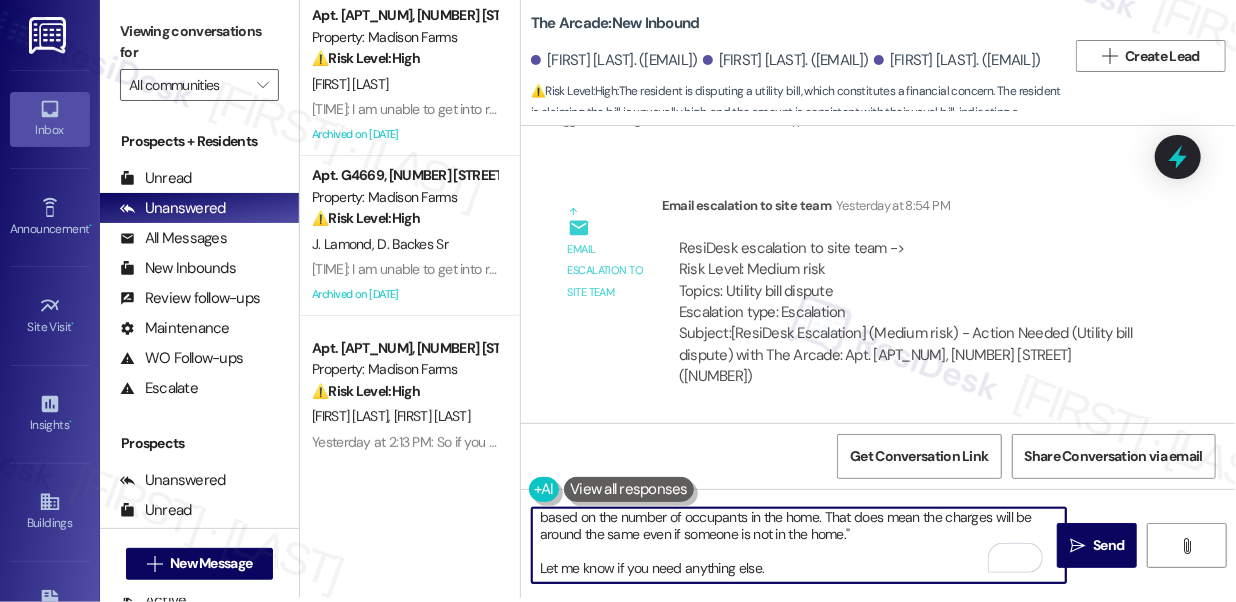 click on "Hi Jared! Here's the site team's response:
"Water and sewer charges are billed by the property and split amongst the homes based on the number of occupants in the home. That does mean the charges will be around the same even if someone is not in the home."
Let me know if you need anything else." at bounding box center [799, 545] 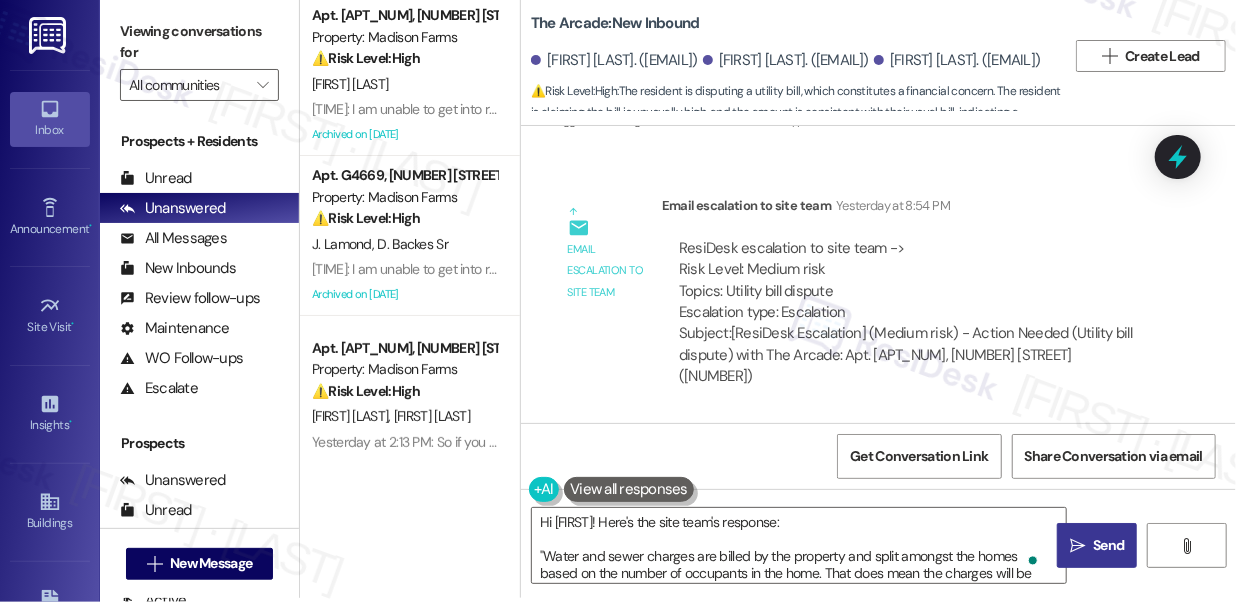 click on "Send" at bounding box center [1108, 545] 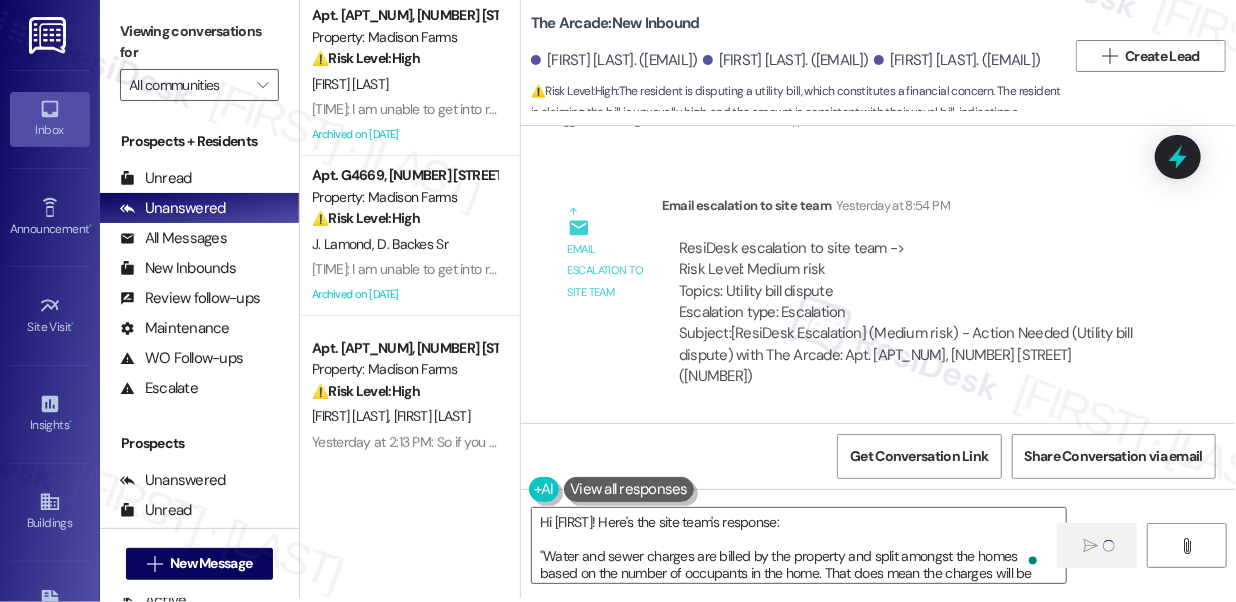 type 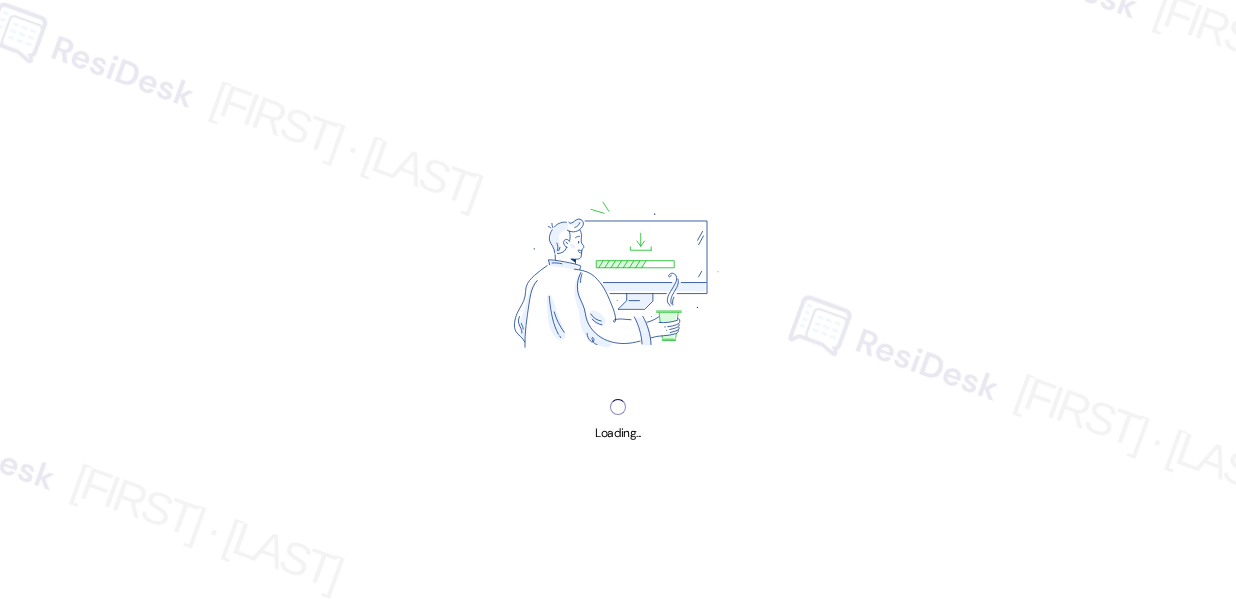 scroll, scrollTop: 0, scrollLeft: 0, axis: both 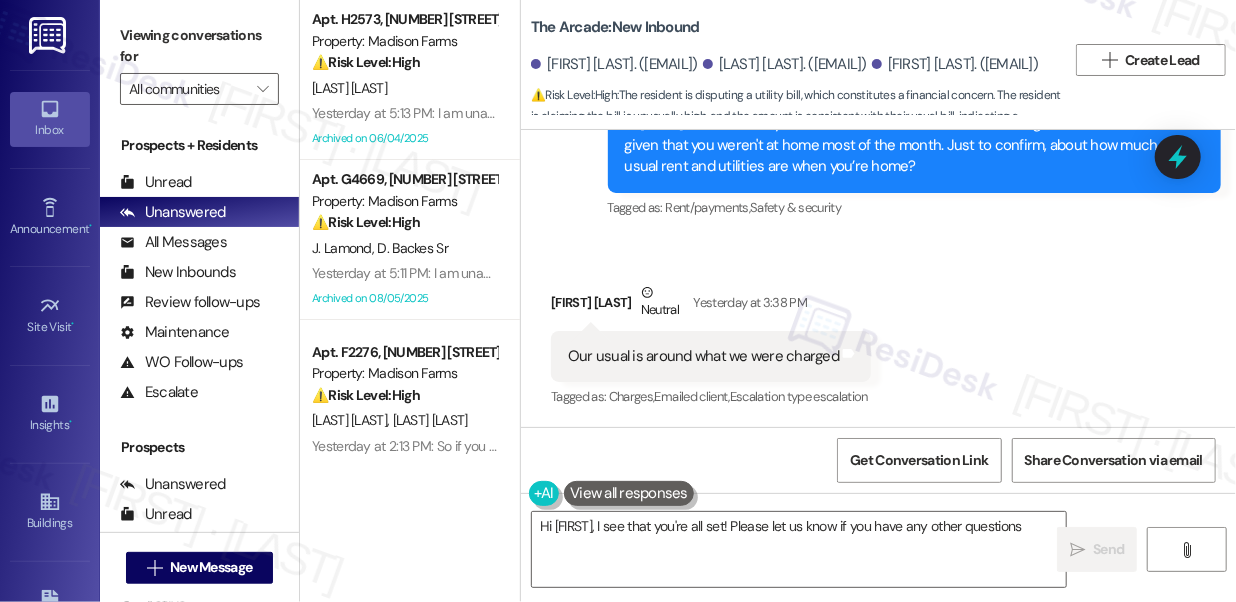type on "Hi [FIRST], I see that you're all set! Please let us know if you have any other questions!" 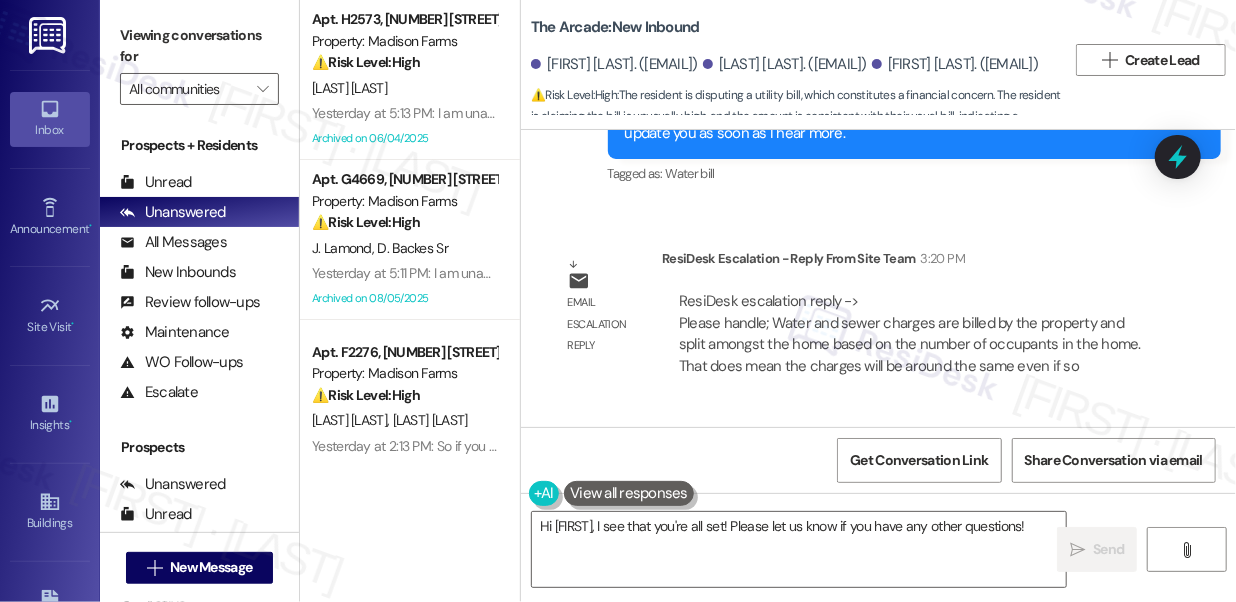scroll, scrollTop: 4203, scrollLeft: 0, axis: vertical 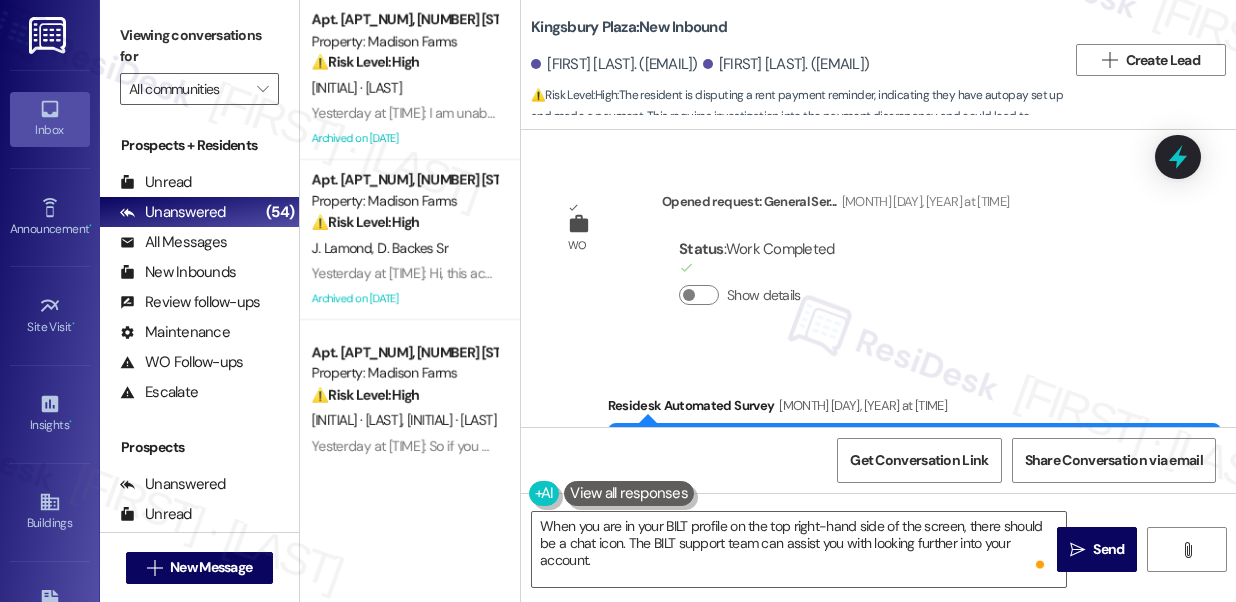 click on "Hi [FIRST], good afternoon! When you are in your BILT profile on the top right-hand side of the screen, there should be a chat icon. The BILT support team can assist you with looking further into your account." at bounding box center [907, 8988] 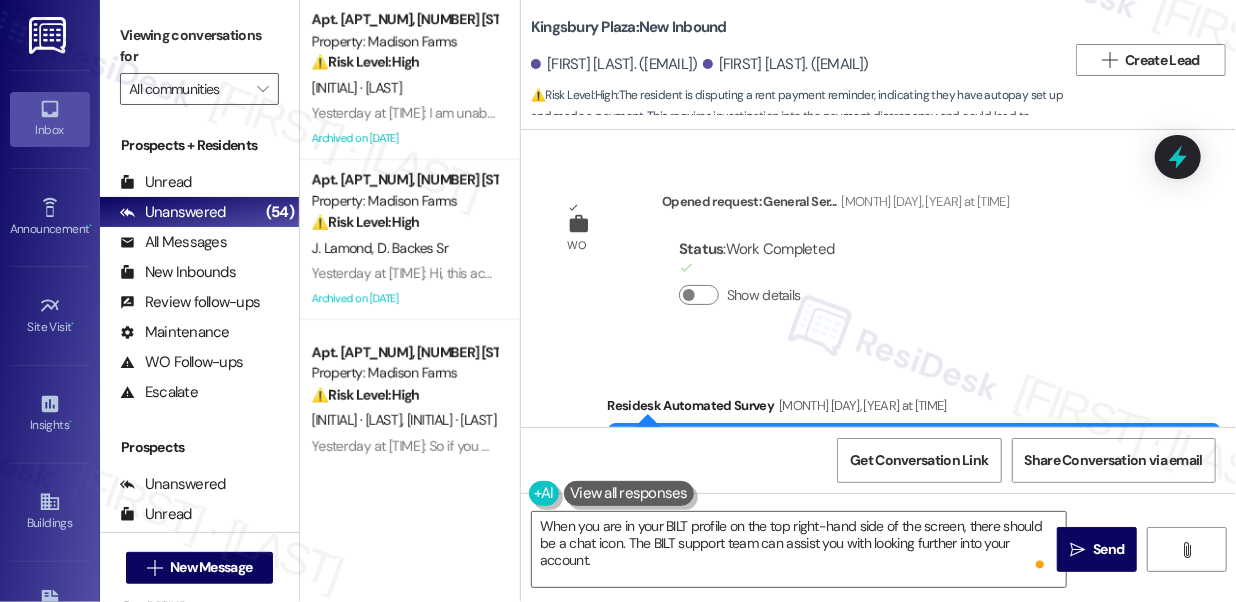 scroll, scrollTop: 8652, scrollLeft: 0, axis: vertical 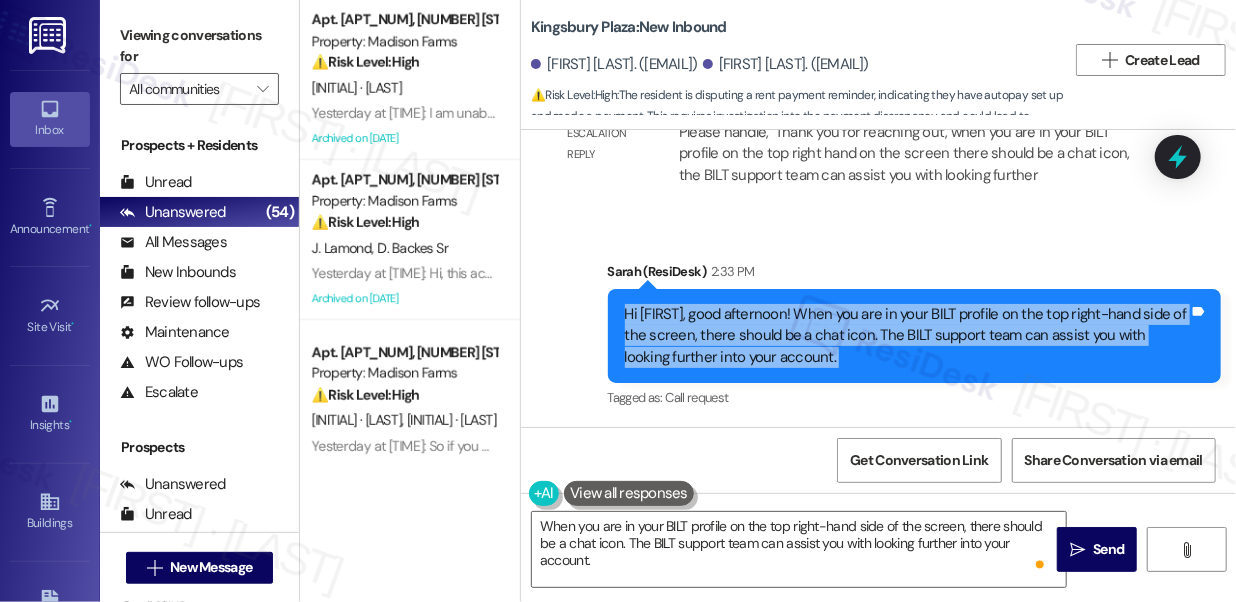 click on "Hi [FIRST], good afternoon! When you are in your BILT profile on the top right-hand side of the screen, there should be a chat icon. The BILT support team can assist you with looking further into your account." at bounding box center [907, 336] 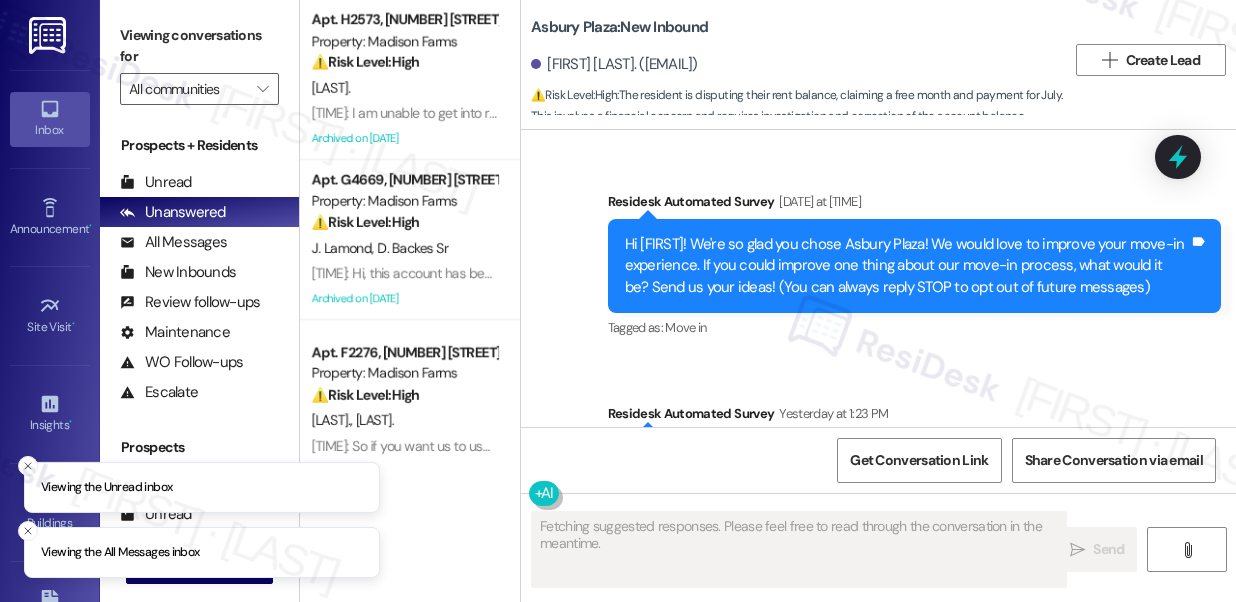 scroll, scrollTop: 0, scrollLeft: 0, axis: both 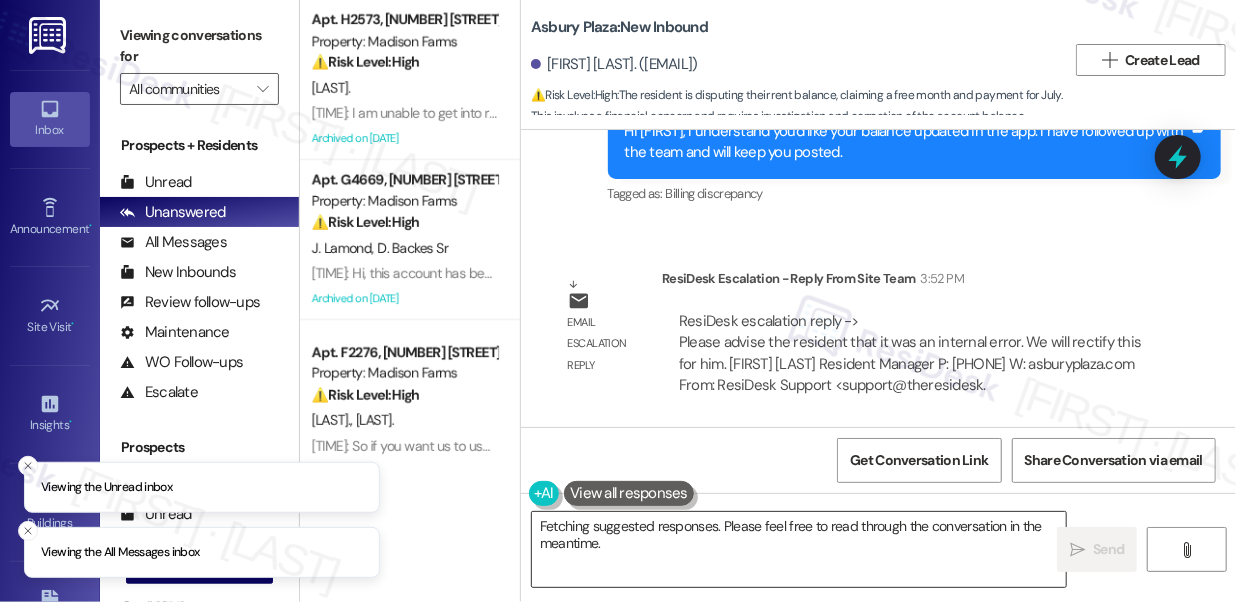 click on "Hi {{first_name}}, I've already reached out to the team to update your balance in the app. I'll let you know as soon as it's updated. Thanks for your patience!" at bounding box center (799, 549) 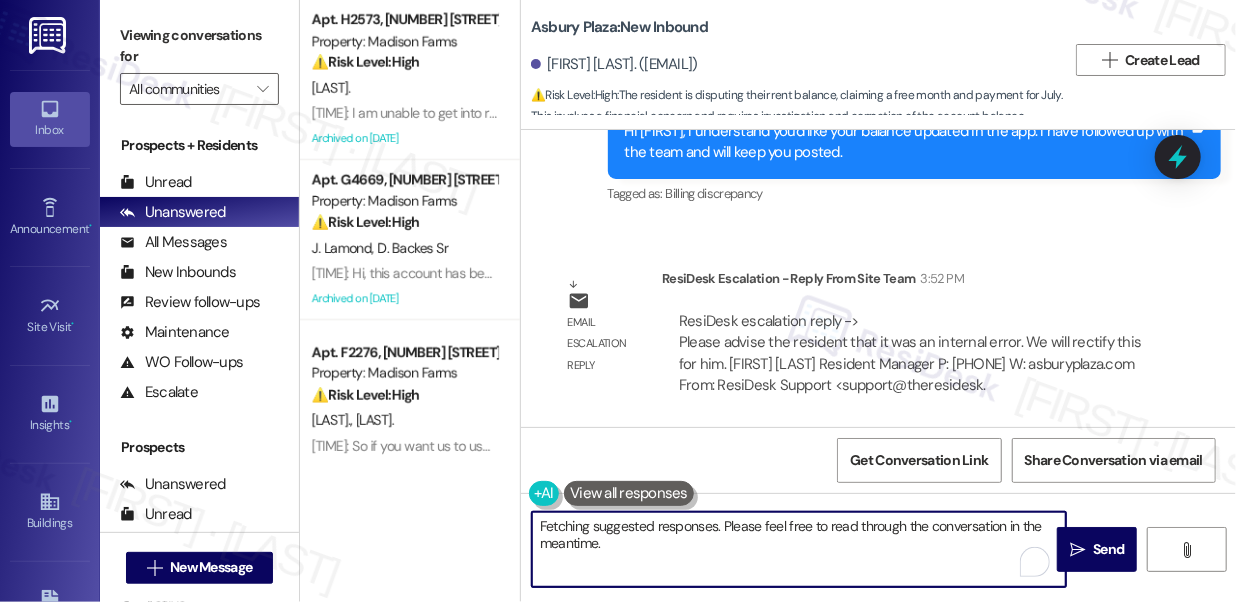 drag, startPoint x: 640, startPoint y: 522, endPoint x: 781, endPoint y: 532, distance: 141.35417 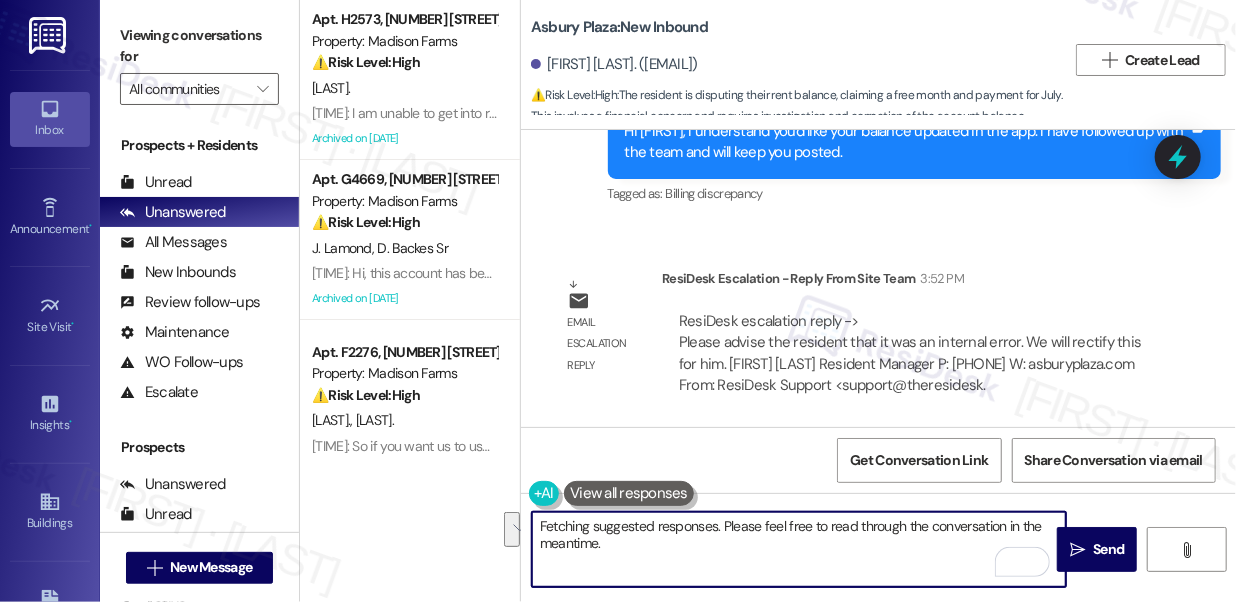 drag, startPoint x: 946, startPoint y: 546, endPoint x: 853, endPoint y: 526, distance: 95.12623 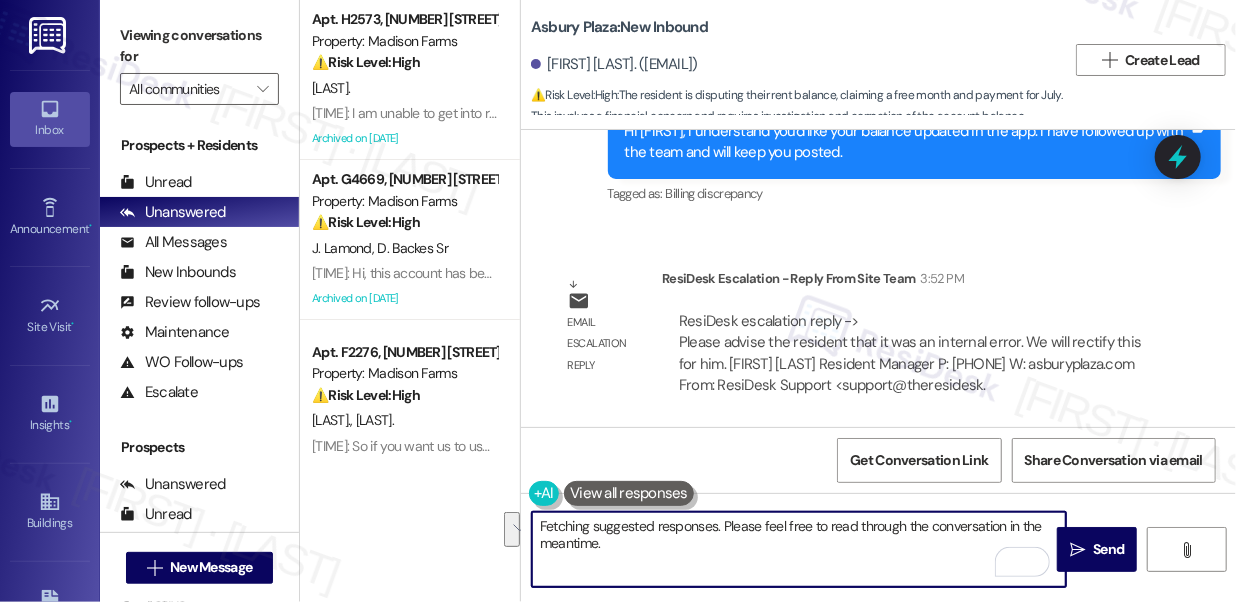 click on "Hi {{first_name}}, I've already reached out to the team to update your balance in the app. I'll let you know as soon as it's updated. Thanks for your patience!" at bounding box center [799, 549] 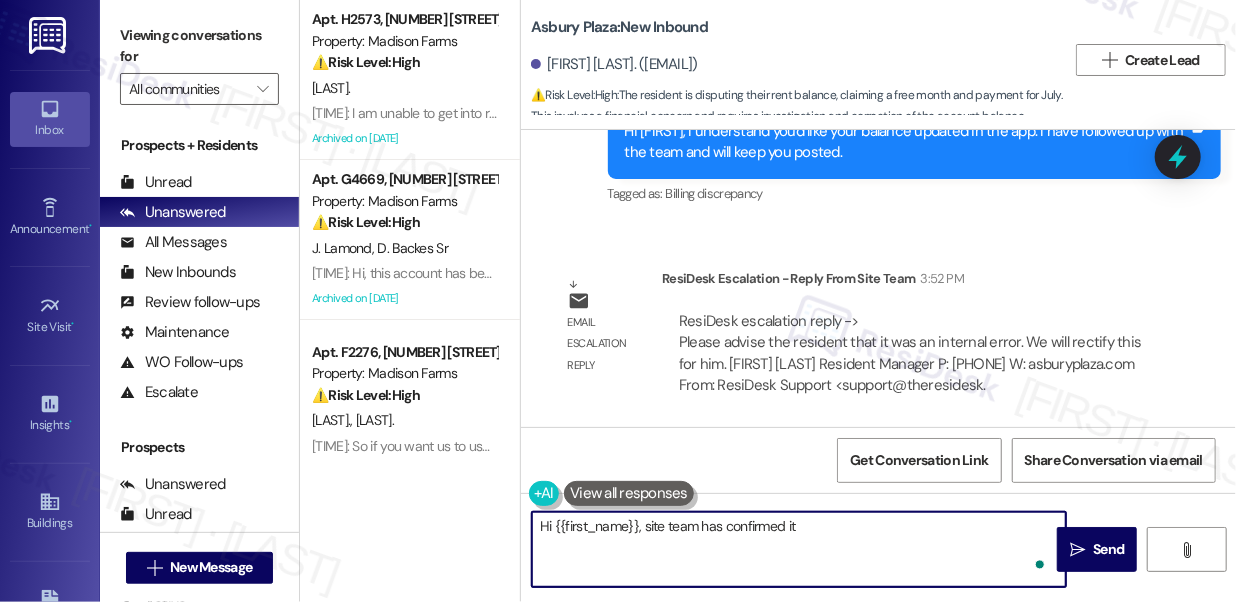paste on "it was an internal error. We will rectify this for him." 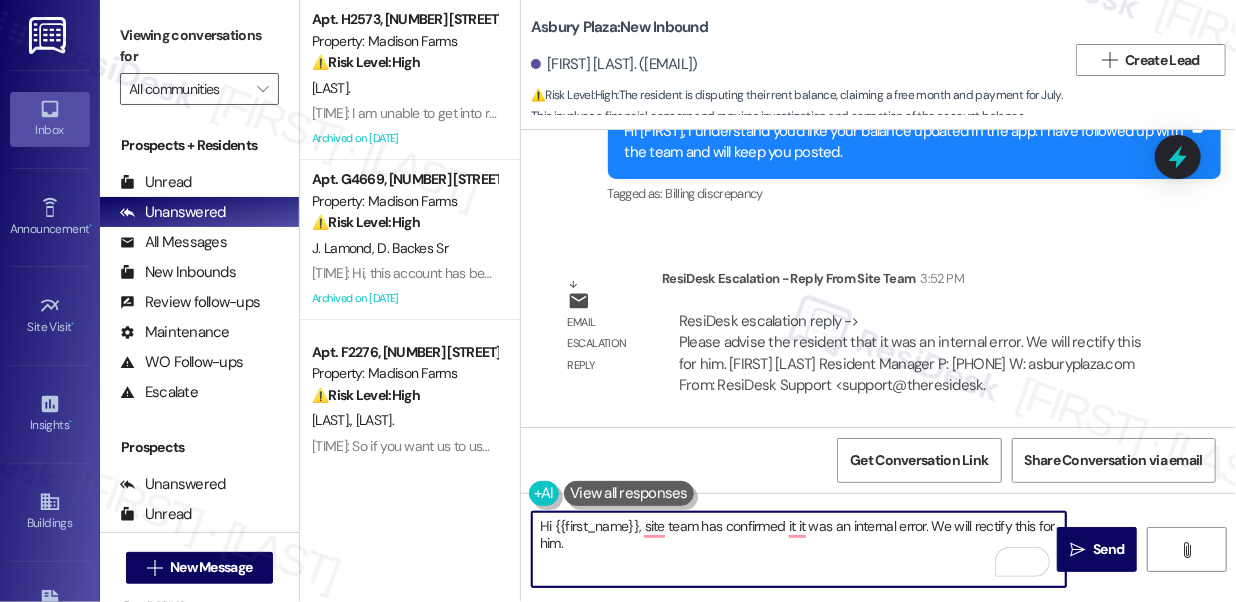 click on "Hi {{first_name}}, site team has confirmed it it was an internal error. We will rectify this for him." at bounding box center [799, 549] 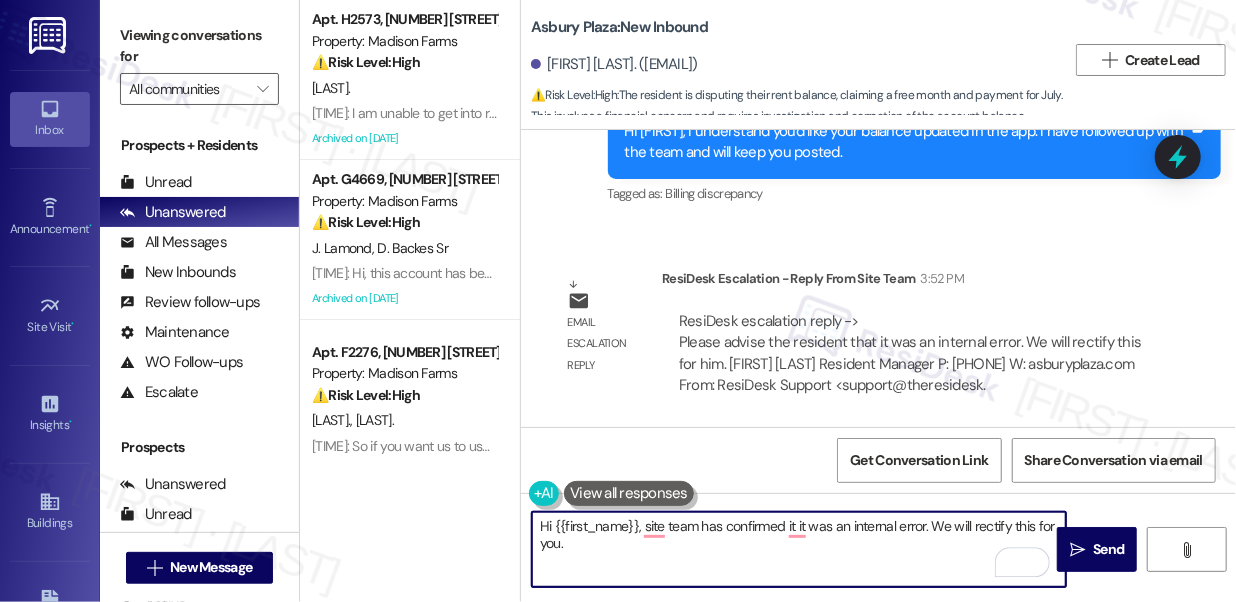 click on "Hi {{first_name}}, site team has confirmed it it was an internal error. We will rectify this for you." at bounding box center (799, 549) 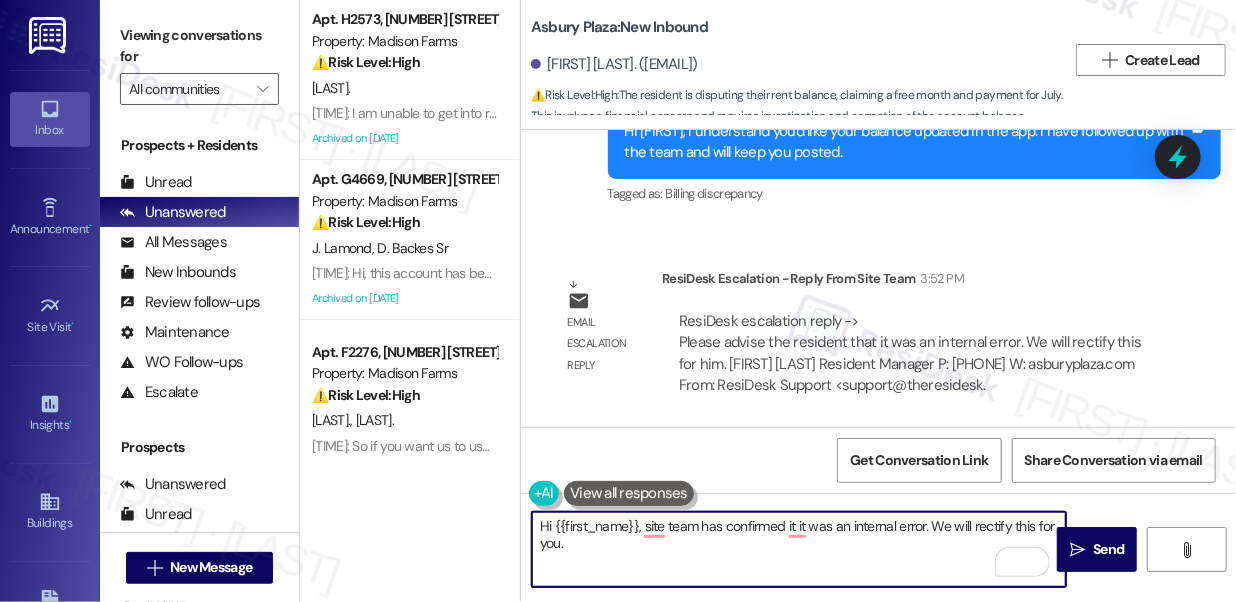 click on "Hi {{first_name}}, site team has confirmed it it was an internal error. We will rectify this for you." at bounding box center (799, 549) 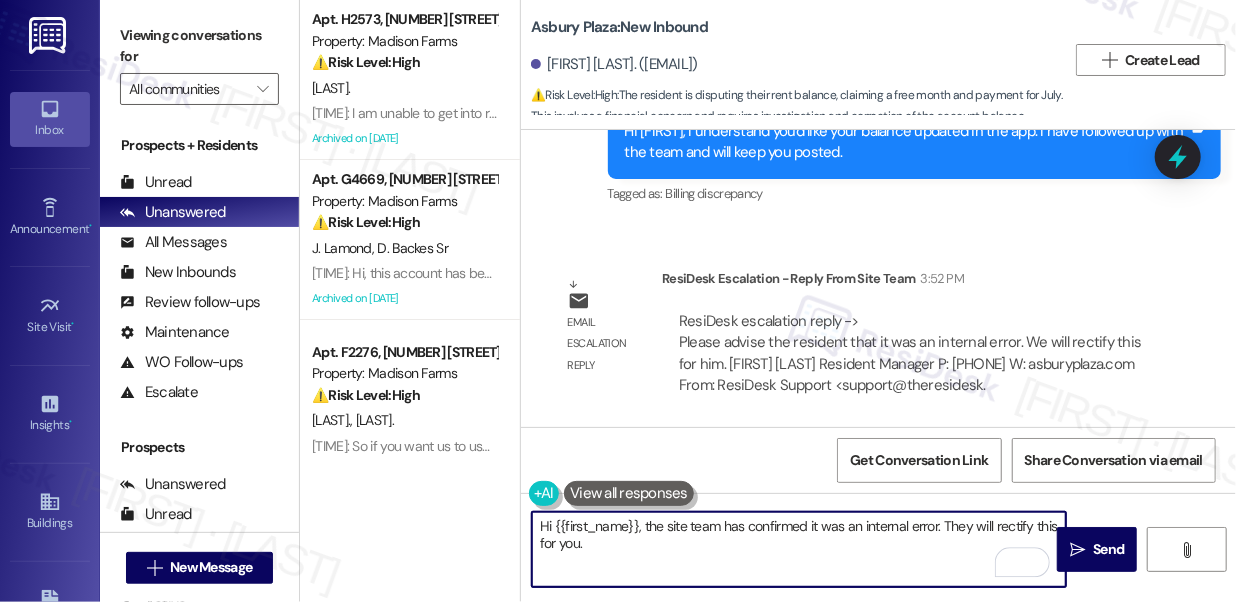 click on "Hi {{first_name}}, the site team has confirmed it was an internal error. They will rectify this for you." at bounding box center (799, 549) 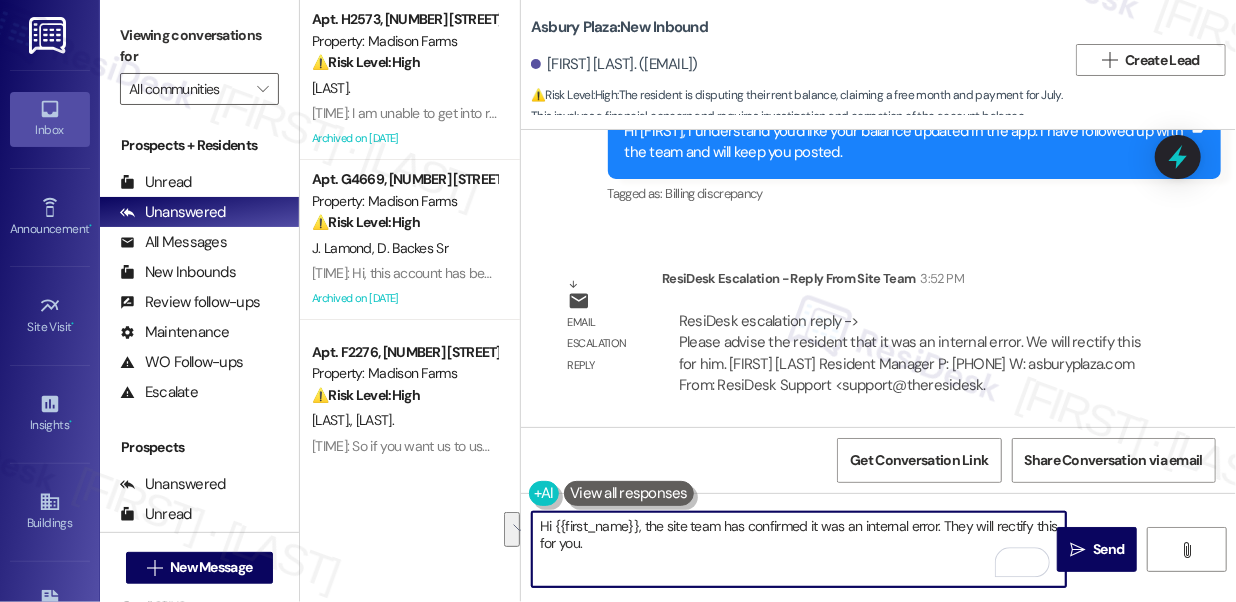 click on "Hi {{first_name}}, the site team has confirmed it was an internal error. They will rectify this for you." at bounding box center (799, 549) 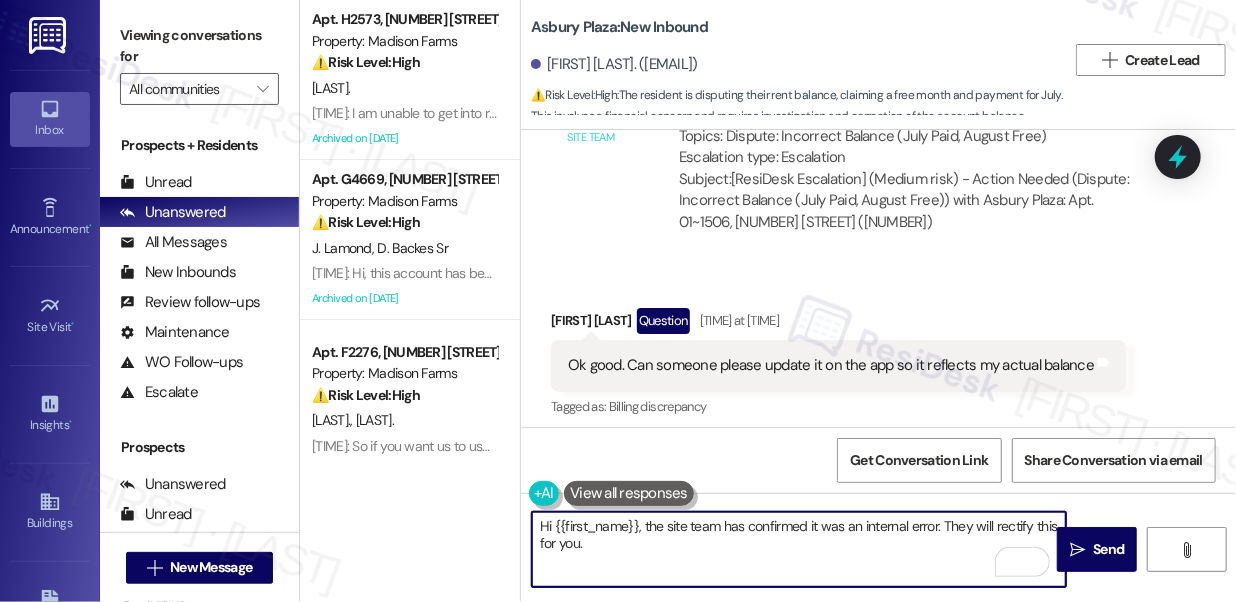 scroll, scrollTop: 1178, scrollLeft: 0, axis: vertical 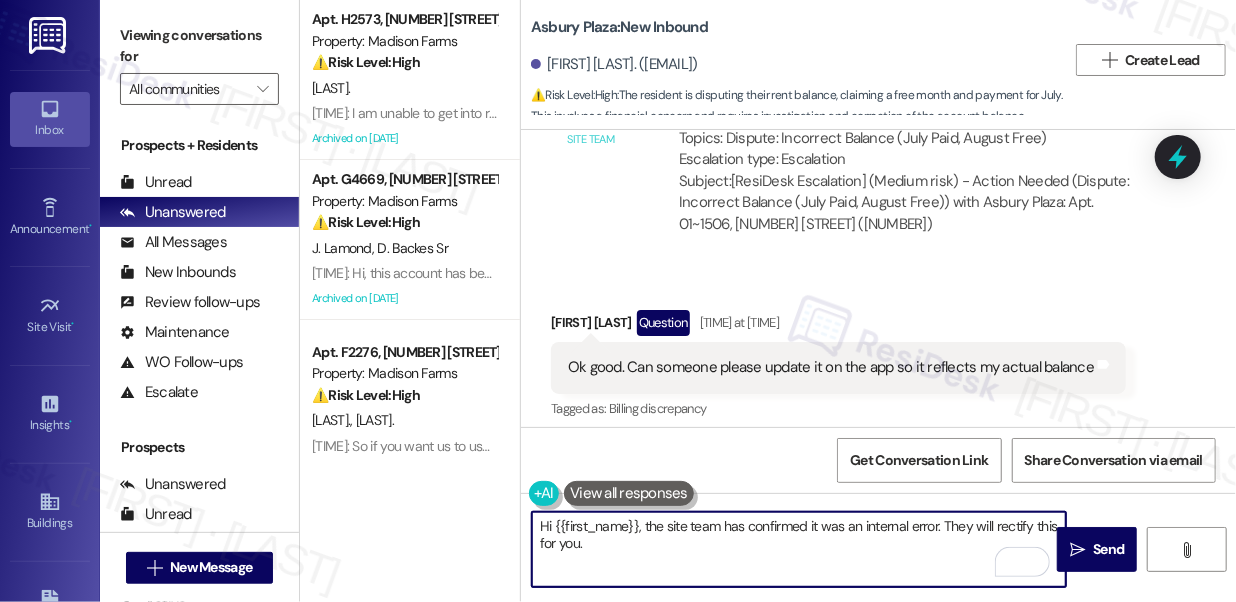 type on "Hi {{first_name}}, the site team has confirmed it was an internal error. They will rectify this for you." 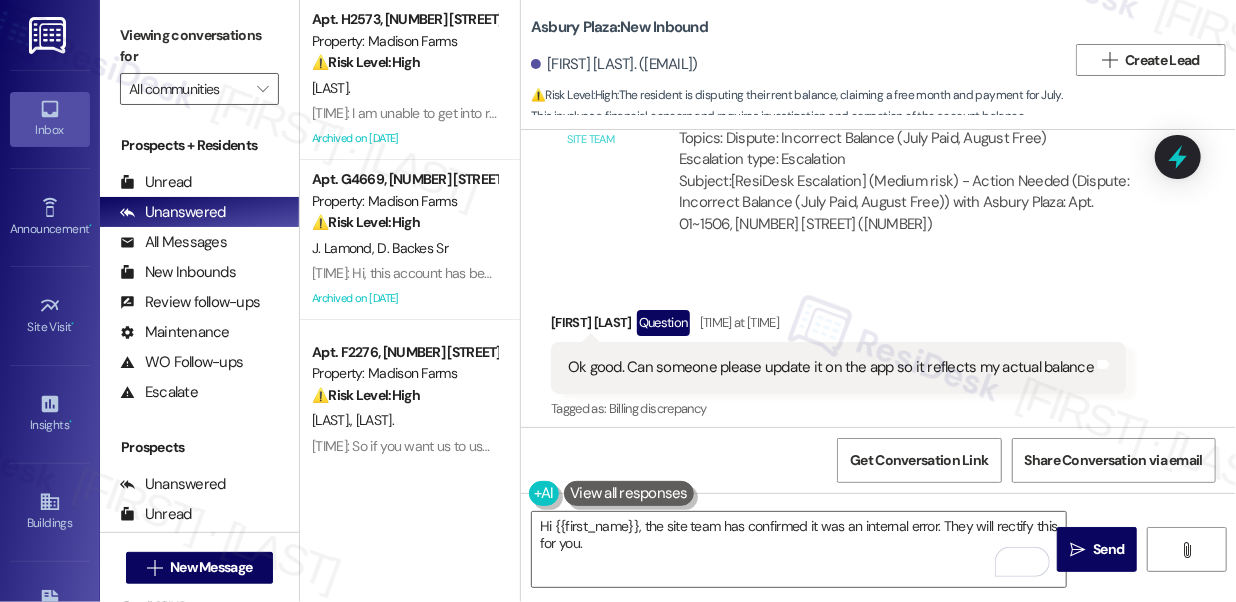 click on "Ok good. Can someone please update it on the app so it reflects my actual balance" at bounding box center [831, 367] 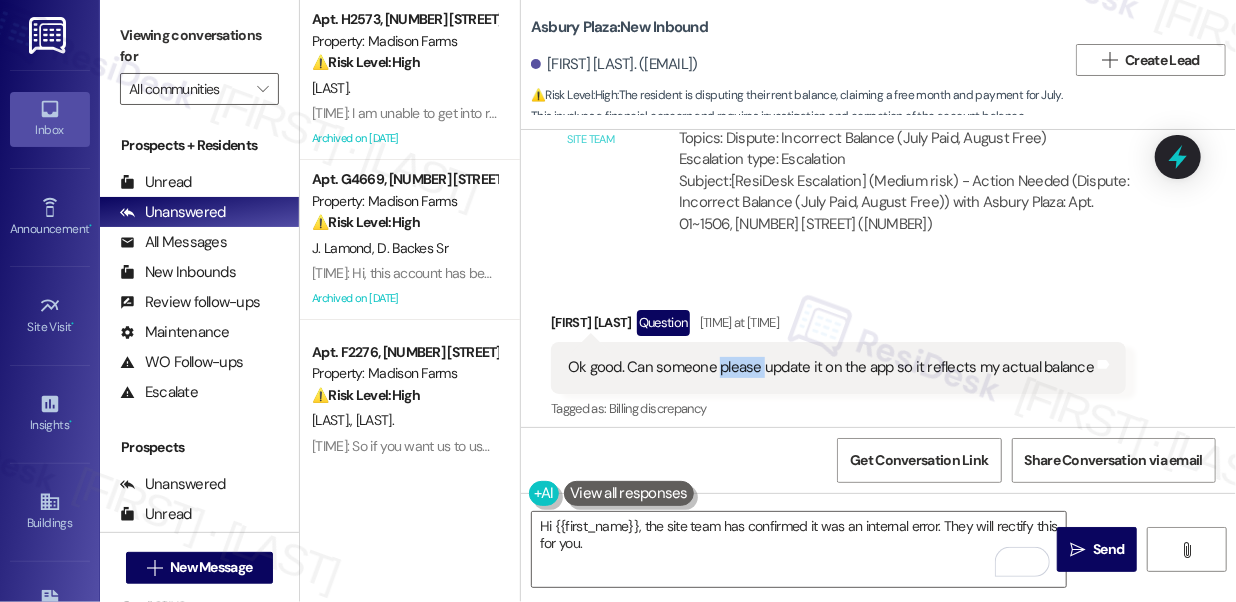 click on "Ok good. Can someone please update it on the app so it reflects my actual balance" at bounding box center [831, 367] 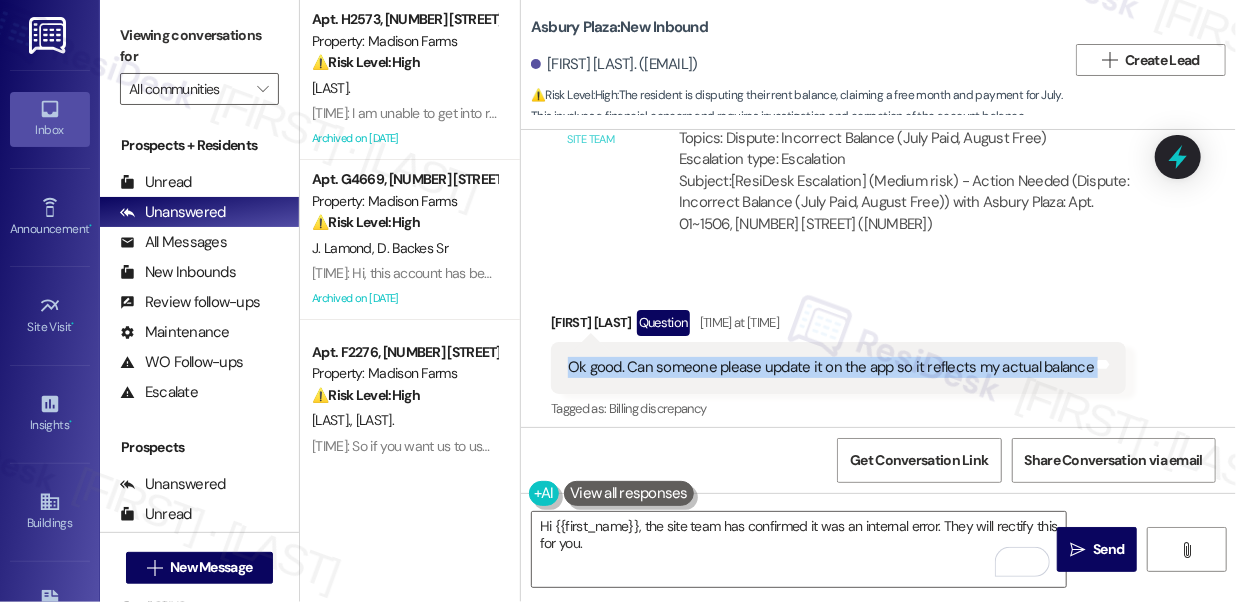 click on "Ok good. Can someone please update it on the app so it reflects my actual balance" at bounding box center [831, 367] 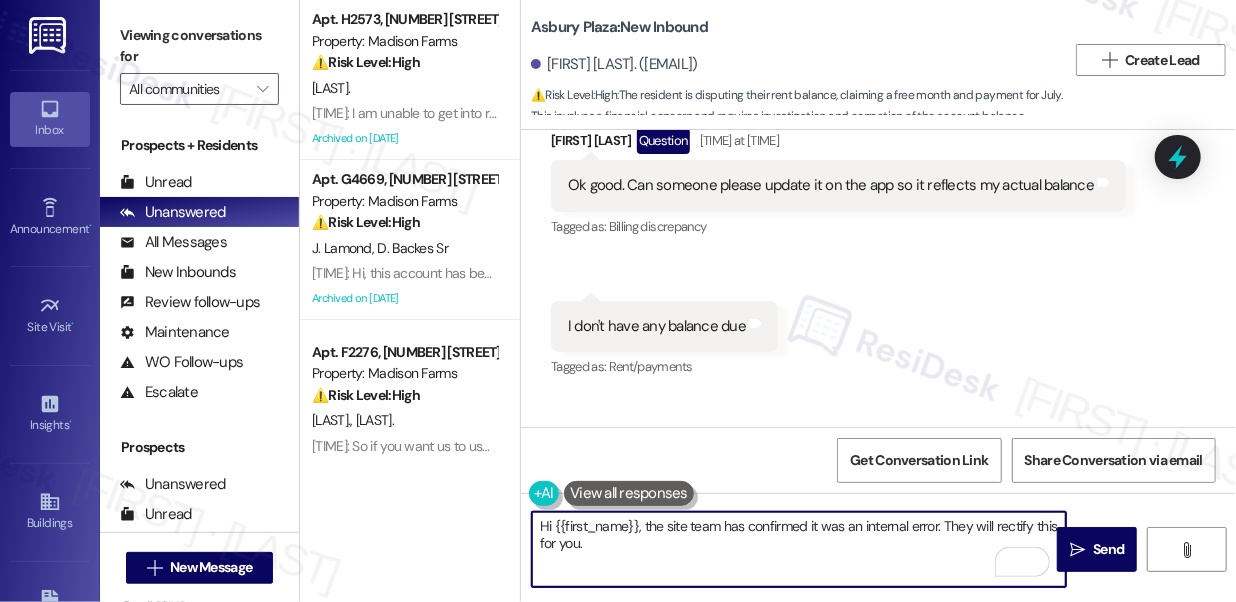 click on "Hi {{first_name}}, the site team has confirmed it was an internal error. They will rectify this for you." at bounding box center (799, 549) 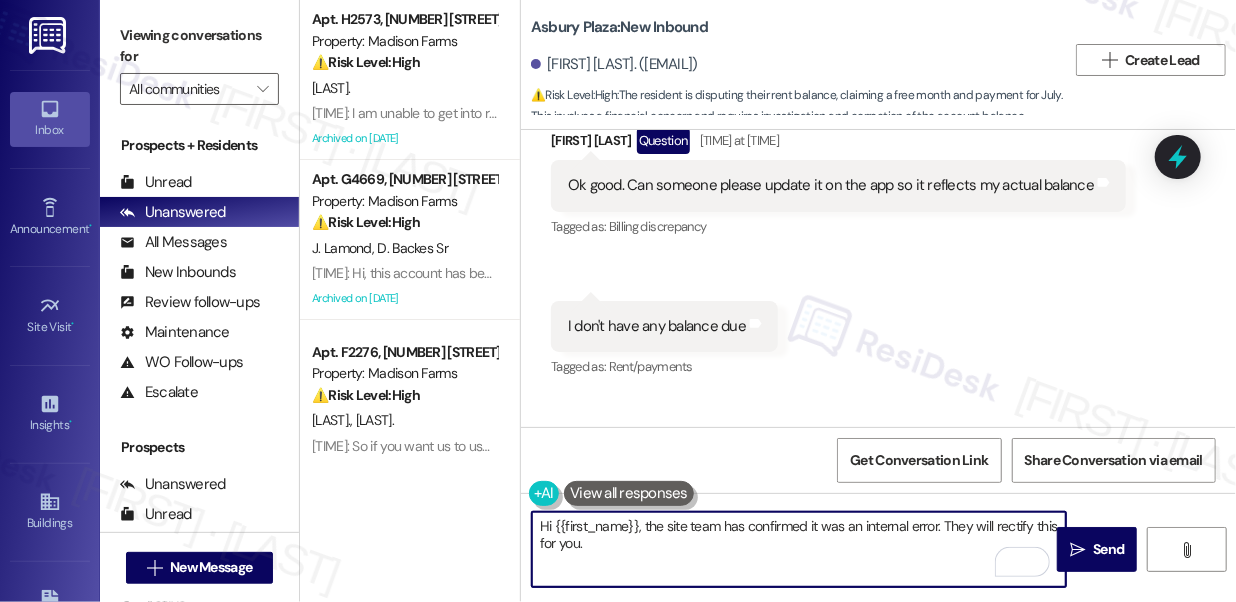 click on "Hi {{first_name}}, the site team has confirmed it was an internal error. They will rectify this for you." at bounding box center (799, 549) 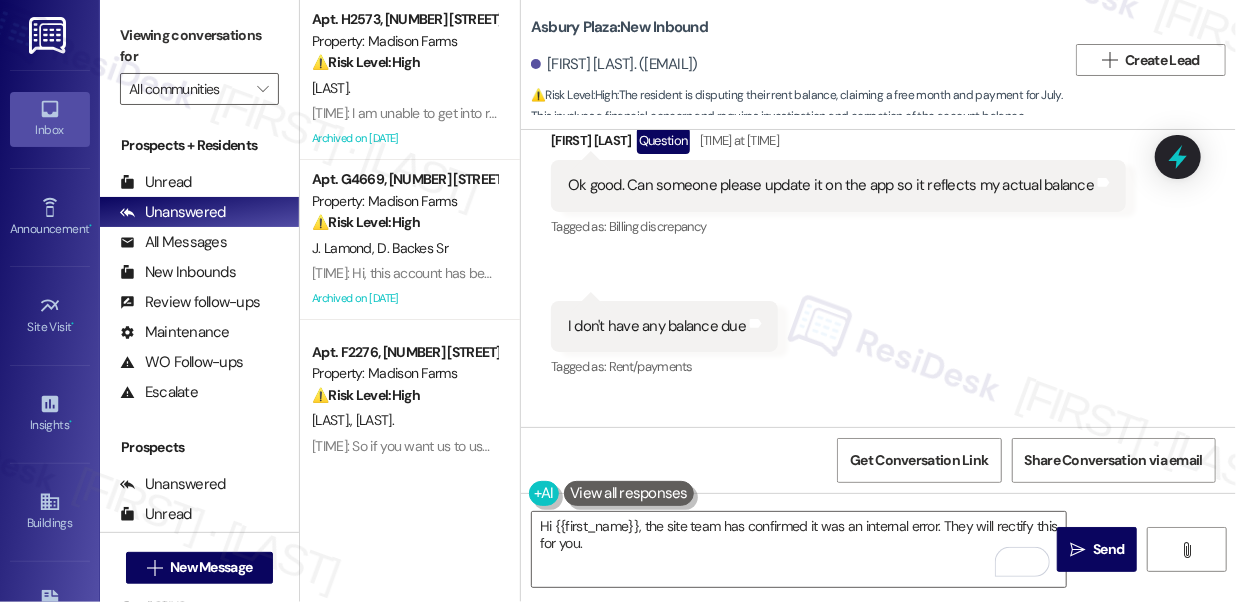 click on "Meriam Moujahed. (mm.meriammoujahed@gmail.com)" at bounding box center [614, 64] 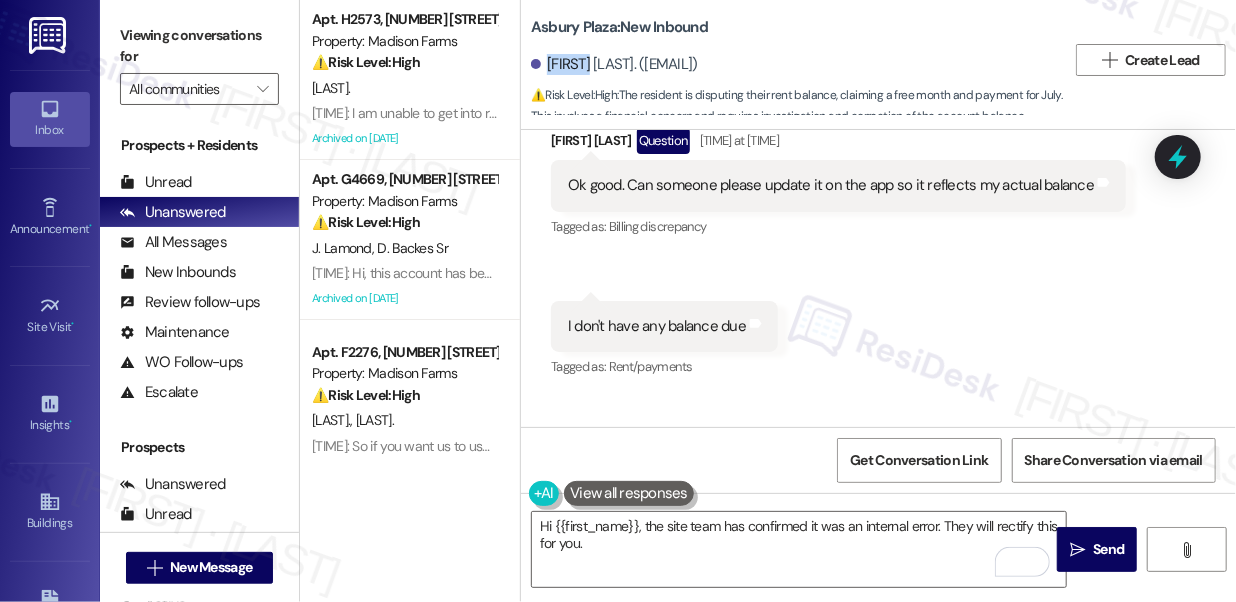 click on "Meriam Moujahed. (mm.meriammoujahed@gmail.com)" at bounding box center (614, 64) 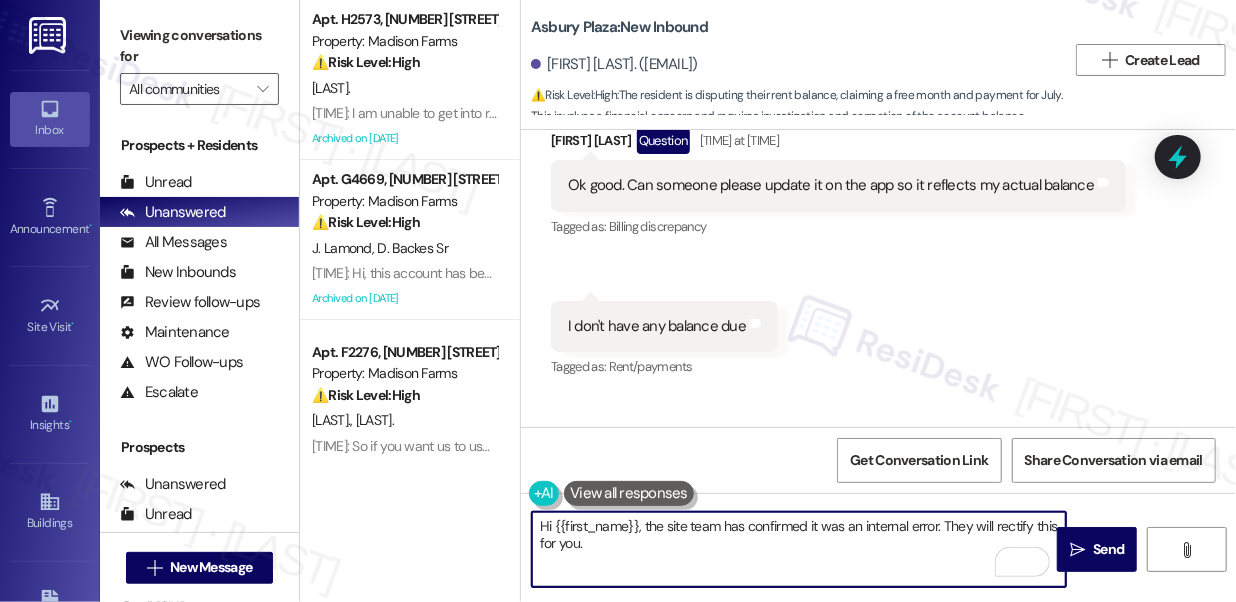 click on "Hi {{first_name}}, the site team has confirmed it was an internal error. They will rectify this for you." at bounding box center [799, 549] 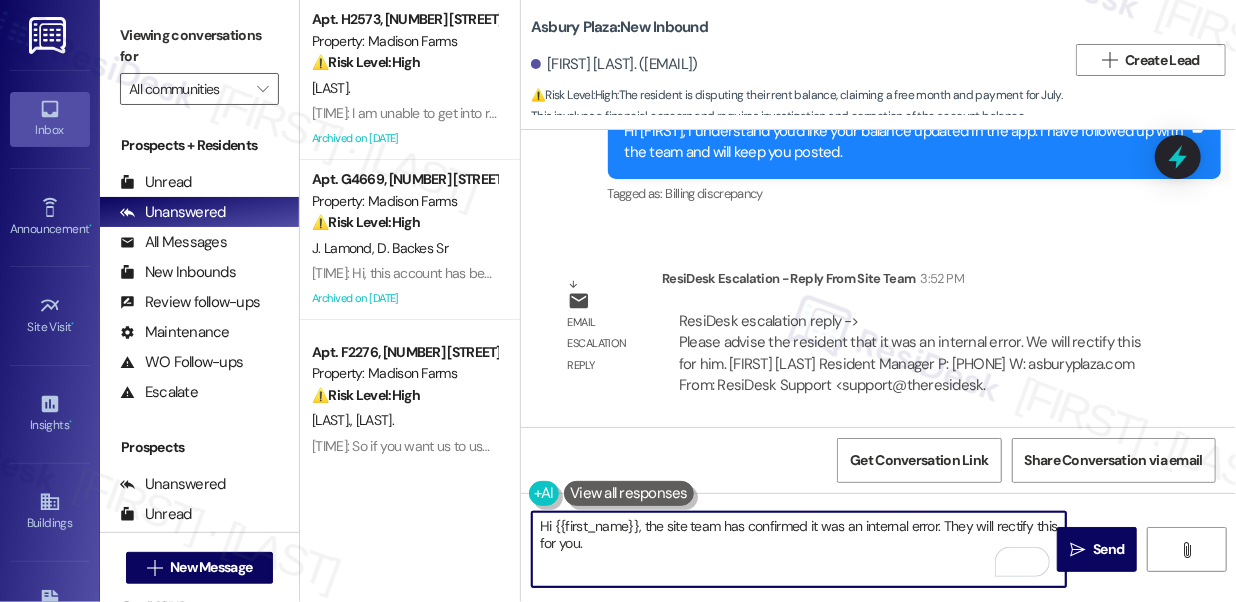 scroll, scrollTop: 1542, scrollLeft: 0, axis: vertical 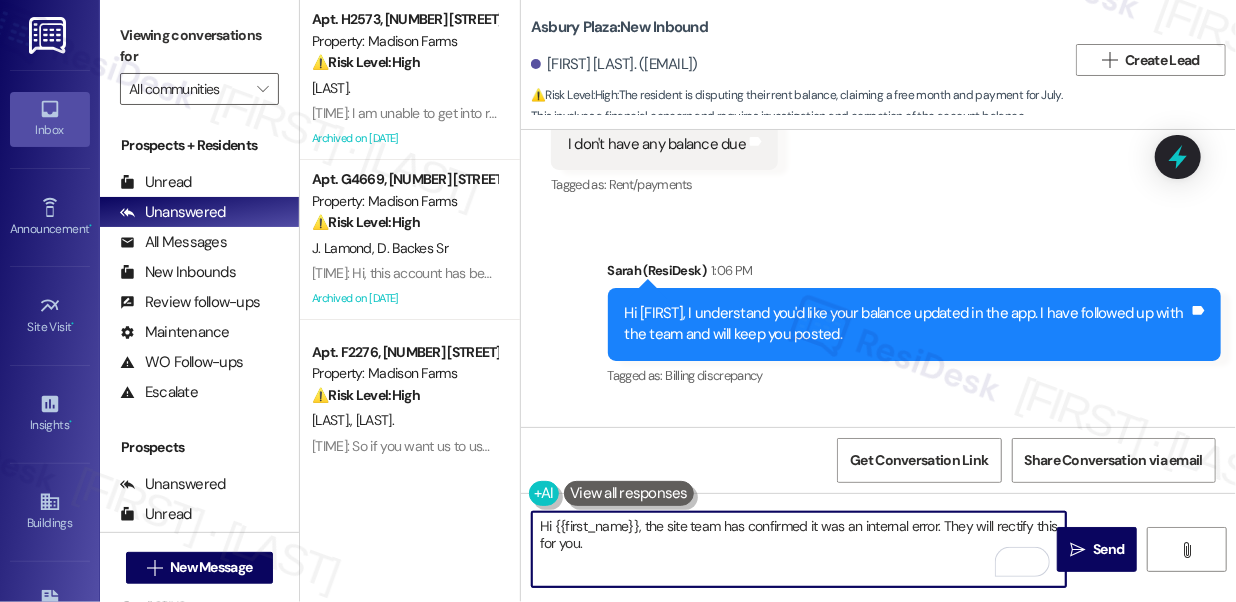 click on "Hi Meriam, I understand you'd like your balance updated in the app. I have followed up with the team and will keep you posted." at bounding box center (907, 324) 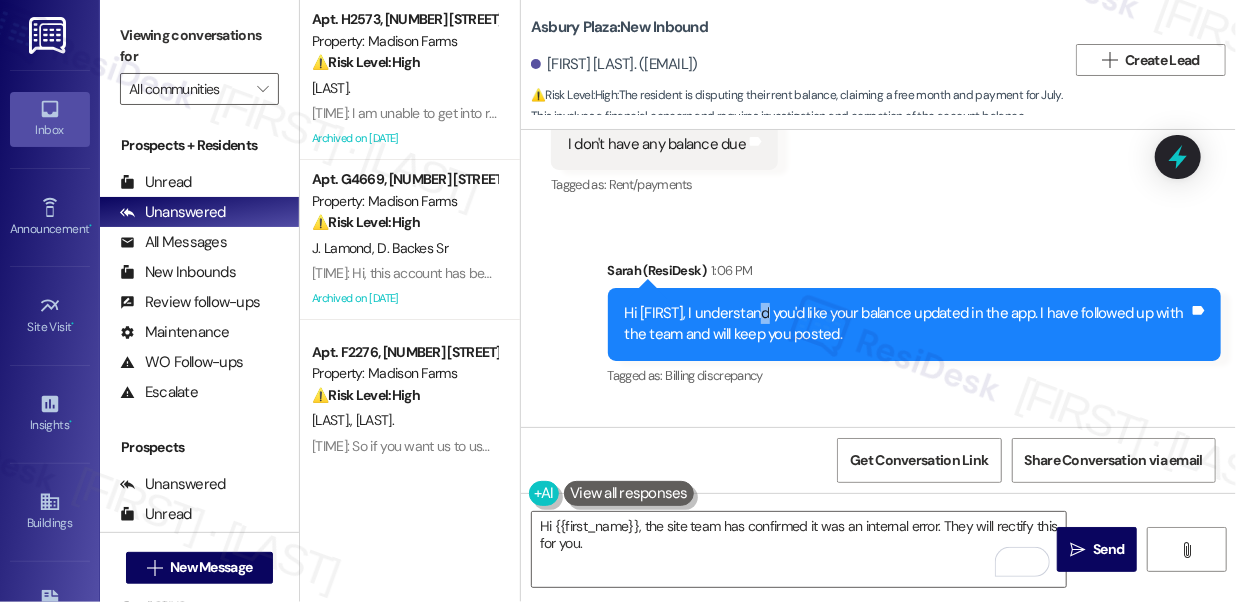 click on "Hi Meriam, I understand you'd like your balance updated in the app. I have followed up with the team and will keep you posted." at bounding box center (907, 324) 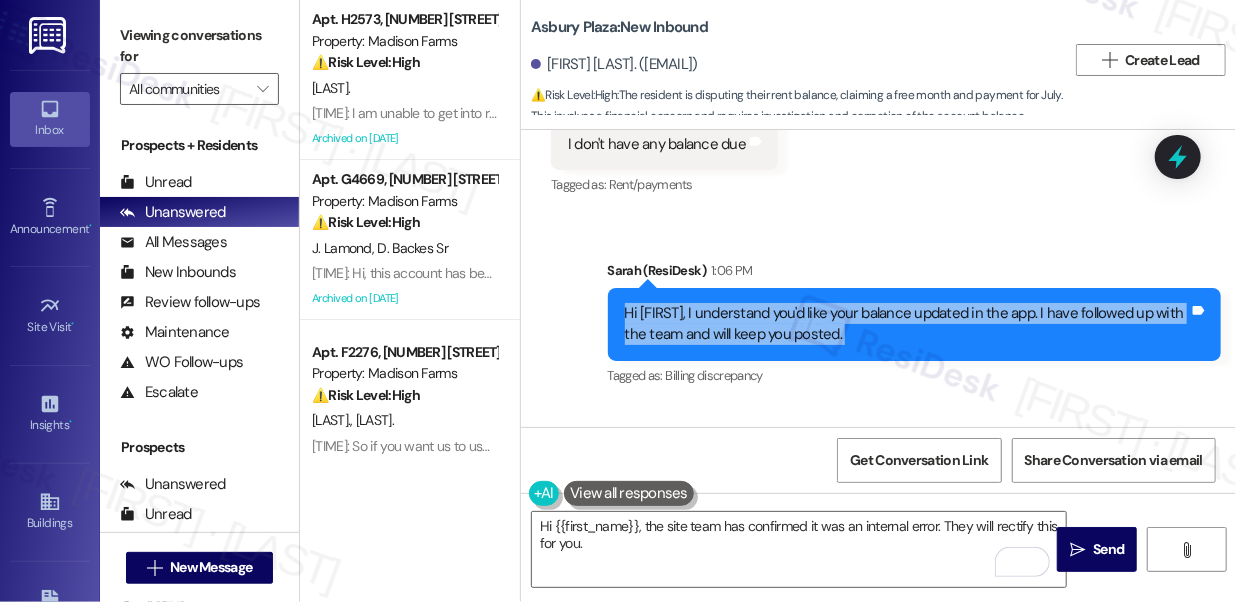 click on "Hi Meriam, I understand you'd like your balance updated in the app. I have followed up with the team and will keep you posted." at bounding box center [907, 324] 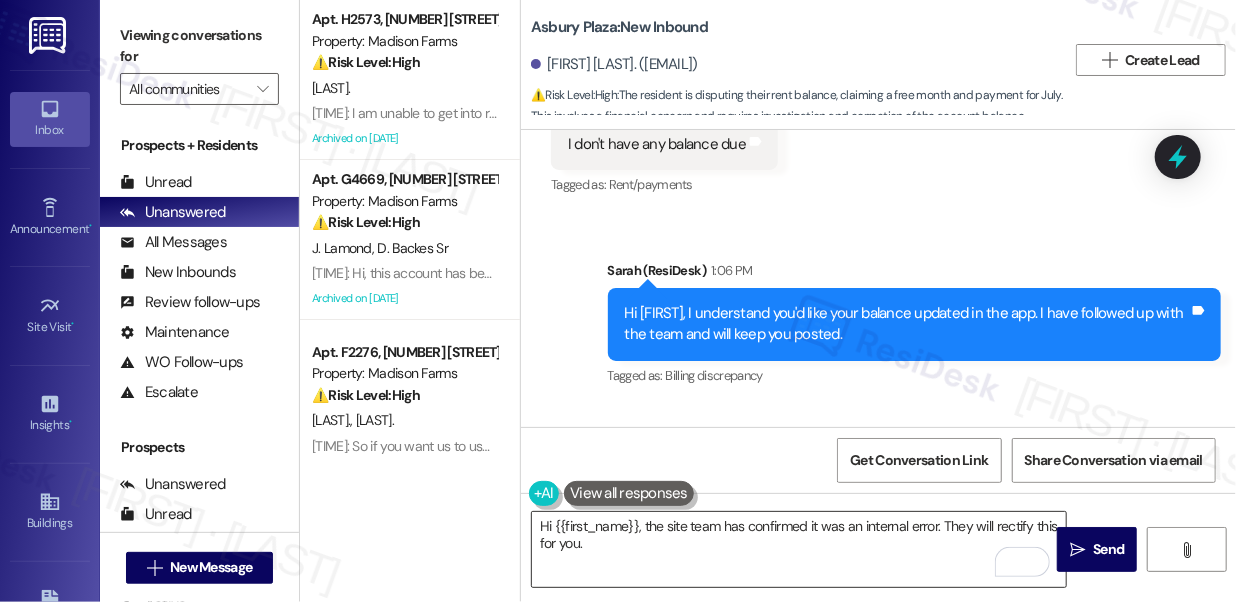 click on "Hi {{first_name}}, the site team has confirmed it was an internal error. They will rectify this for you." at bounding box center (799, 549) 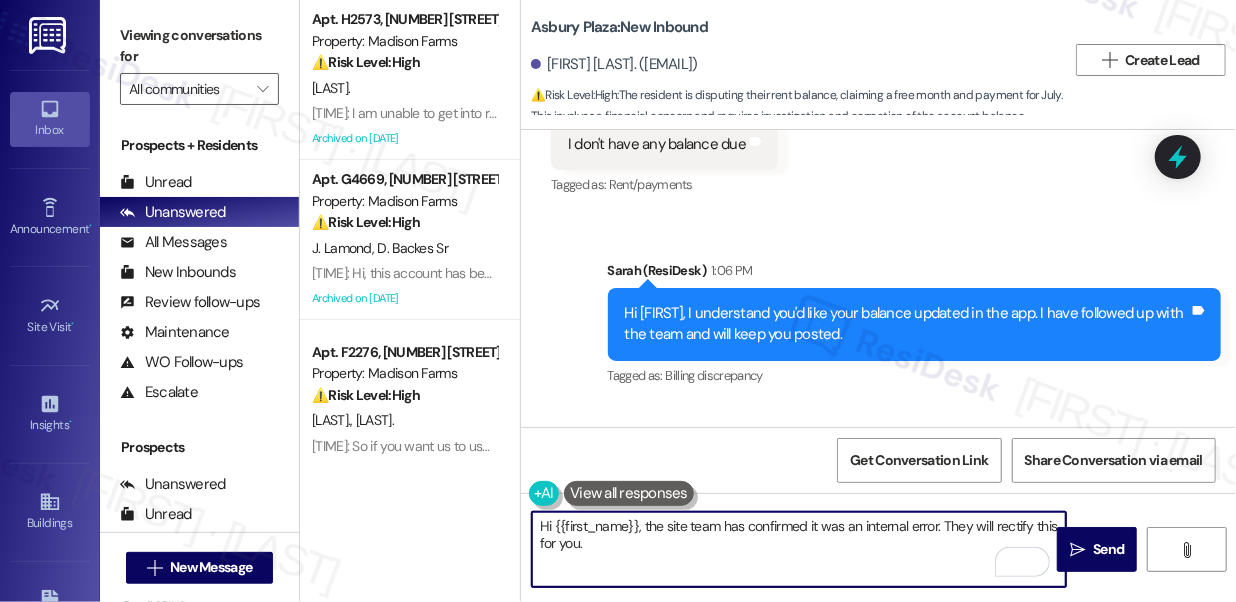 click on "Hi Meriam, I understand you'd like your balance updated in the app. I have followed up with the team and will keep you posted." at bounding box center (907, 324) 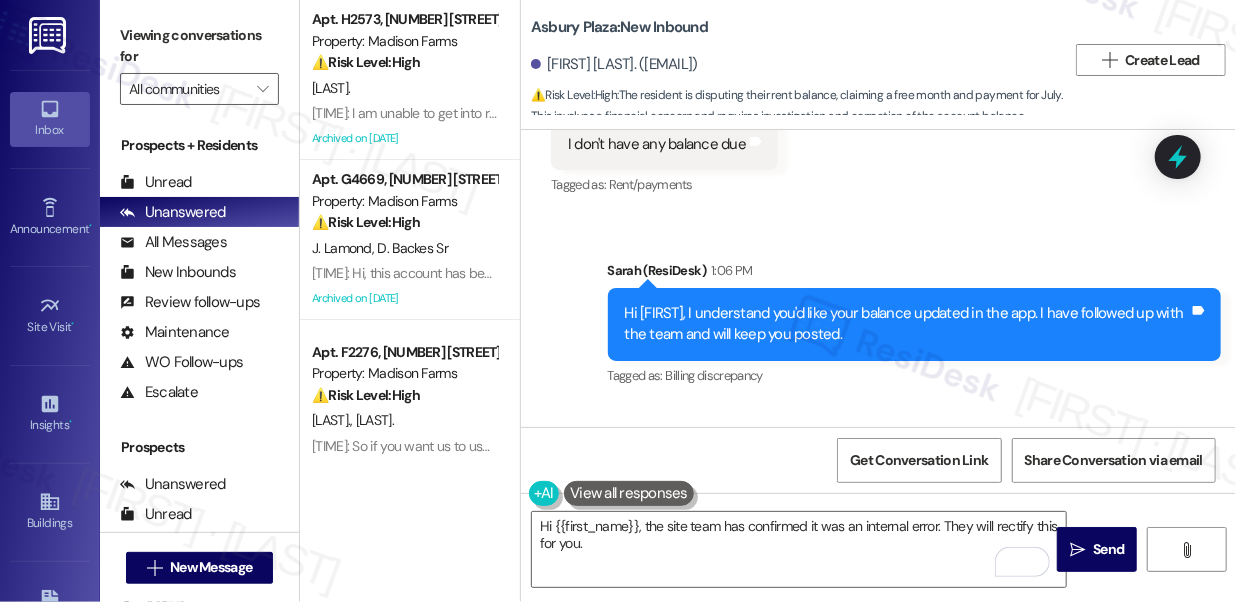 click on "Hi Meriam, I understand you'd like your balance updated in the app. I have followed up with the team and will keep you posted." at bounding box center (907, 324) 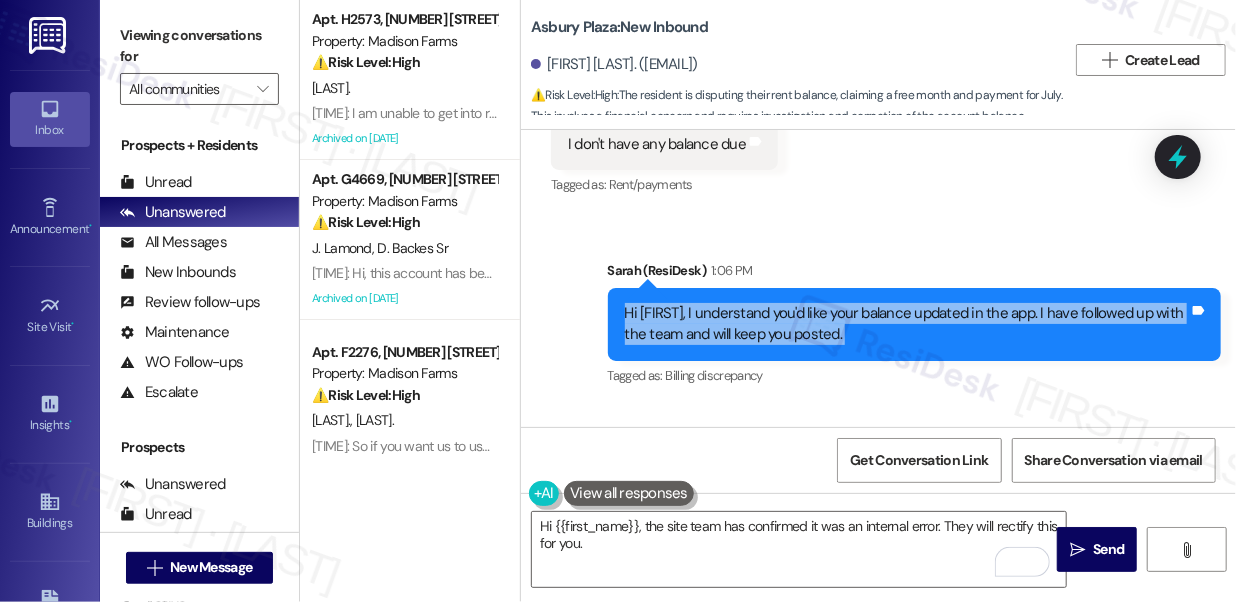 click on "Hi Meriam, I understand you'd like your balance updated in the app. I have followed up with the team and will keep you posted." at bounding box center (907, 324) 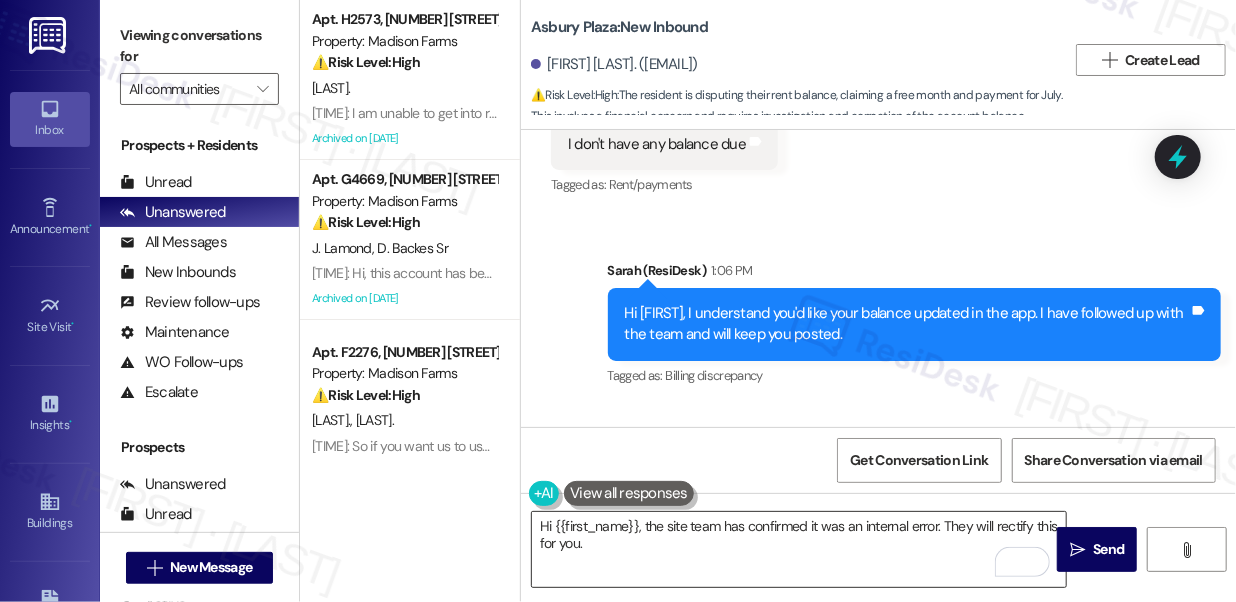 click on "Hi {{first_name}}, the site team has confirmed it was an internal error. They will rectify this for you." at bounding box center (799, 549) 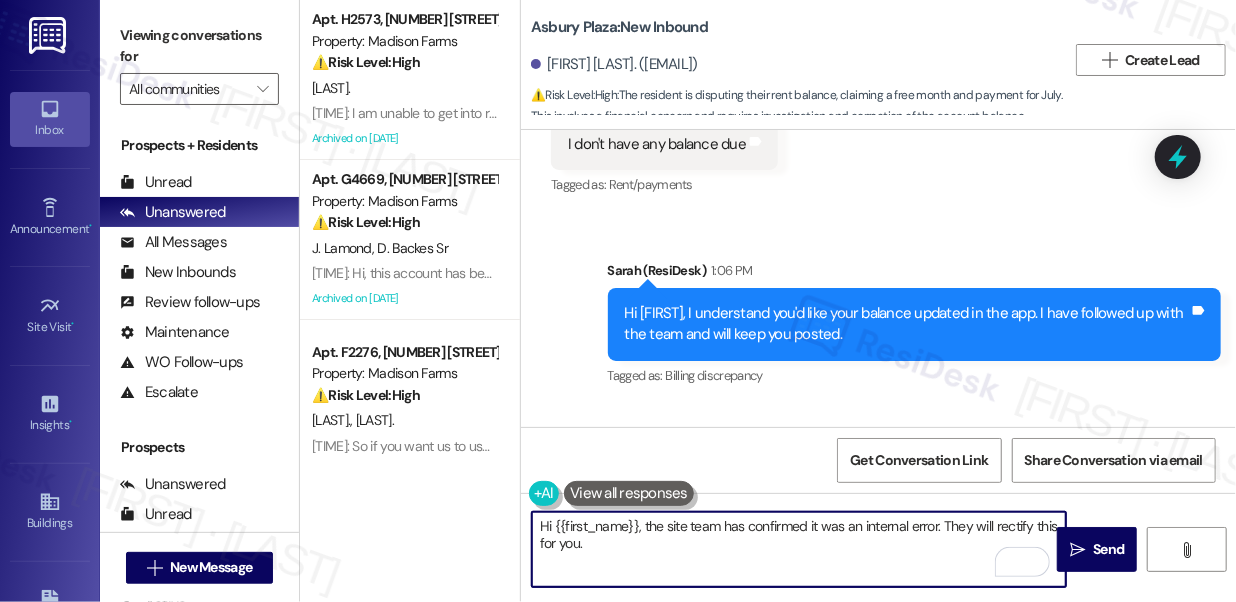 click on "Hi {{first_name}}, the site team has confirmed it was an internal error. They will rectify this for you." at bounding box center [799, 549] 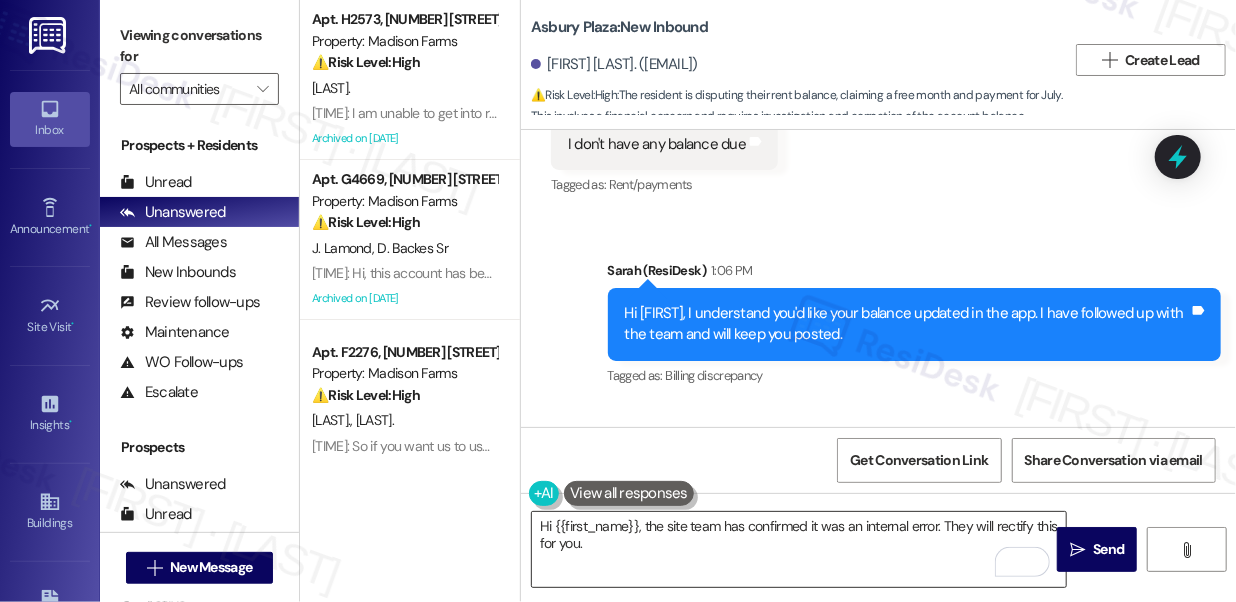 click on "Hi {{first_name}}, the site team has confirmed it was an internal error. They will rectify this for you." at bounding box center [799, 549] 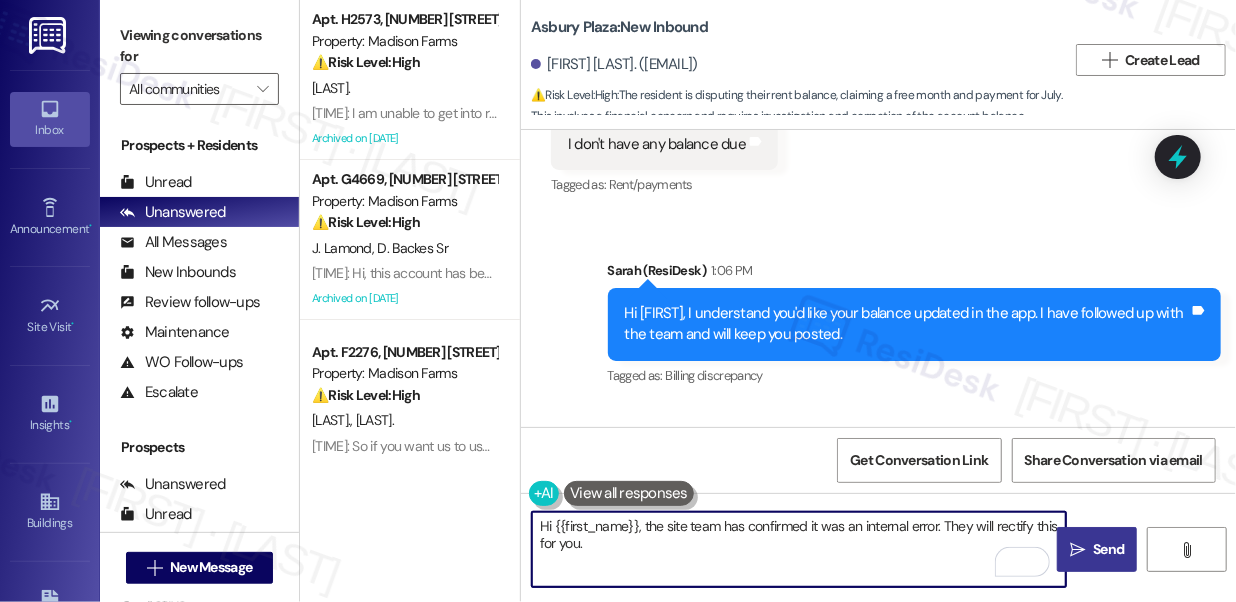 click on " Send" at bounding box center (1097, 549) 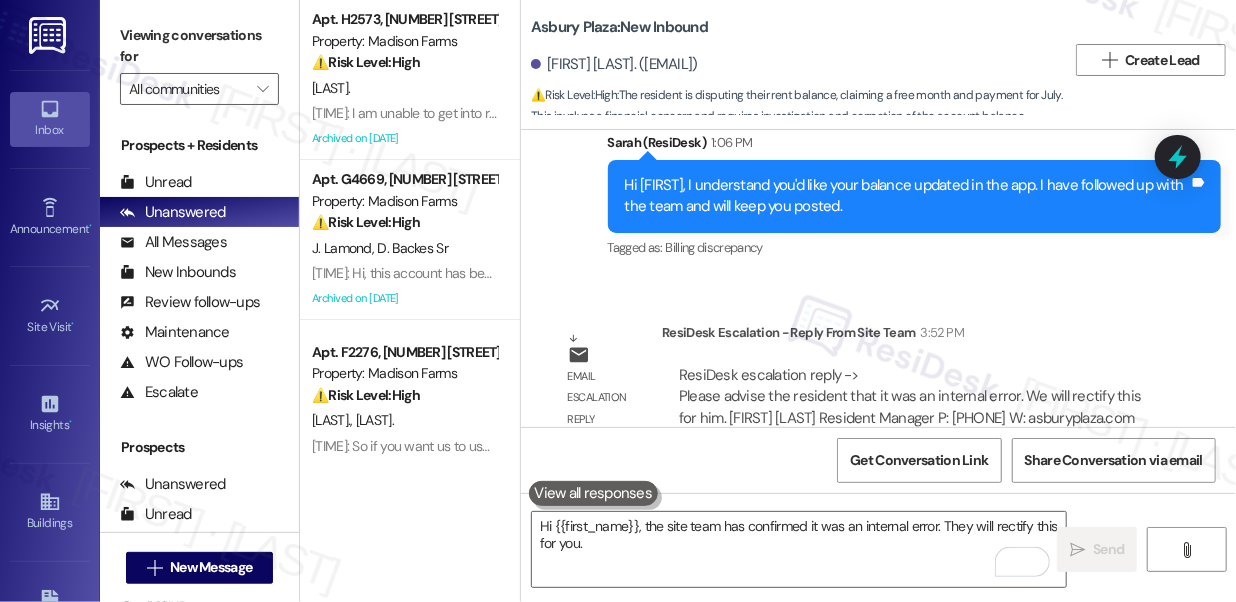 scroll, scrollTop: 1724, scrollLeft: 0, axis: vertical 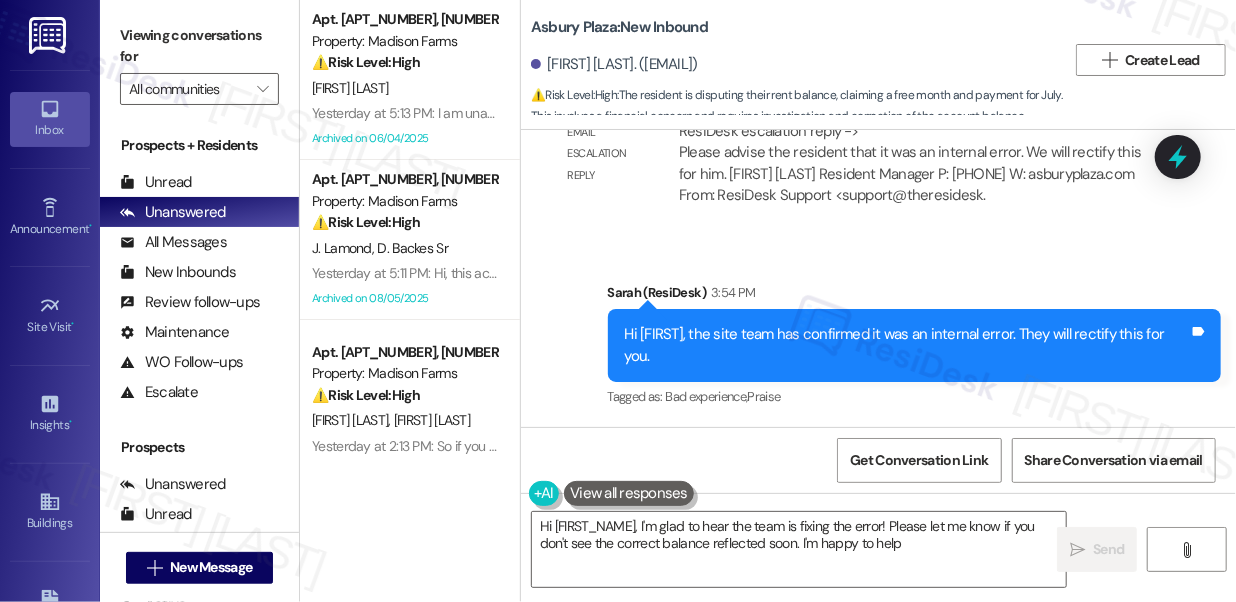 type on "Hi [FIRST_NAME], I'm glad to hear the team is fixing the error! Please let me know if you don't see the correct balance reflected soon. I'm happy to help further!" 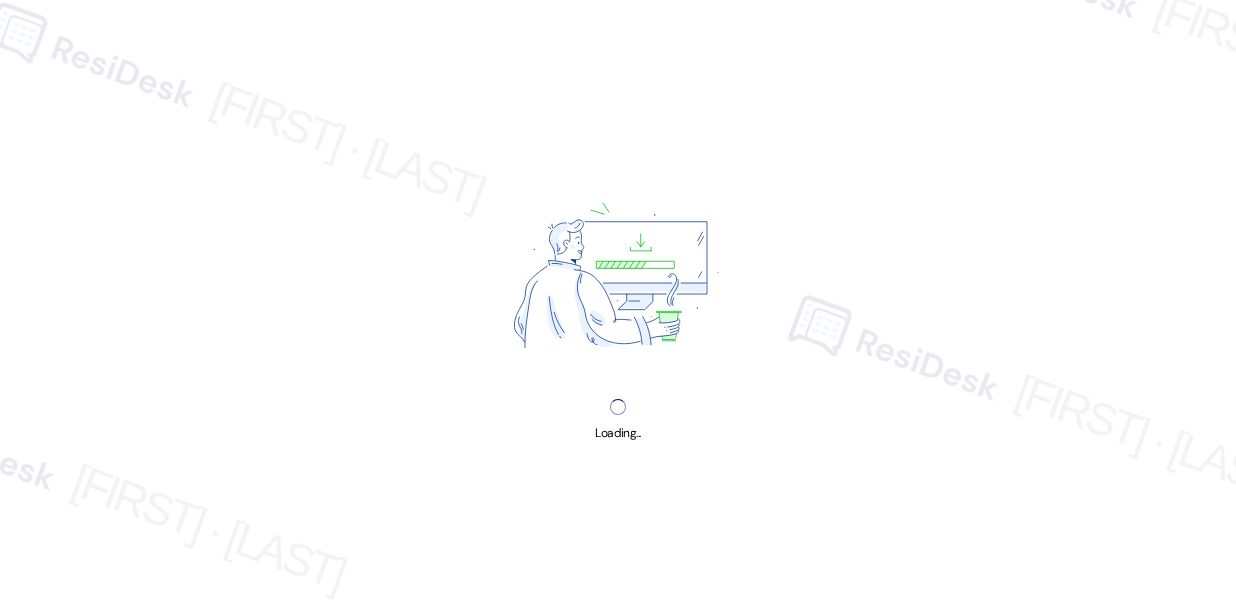 scroll, scrollTop: 0, scrollLeft: 0, axis: both 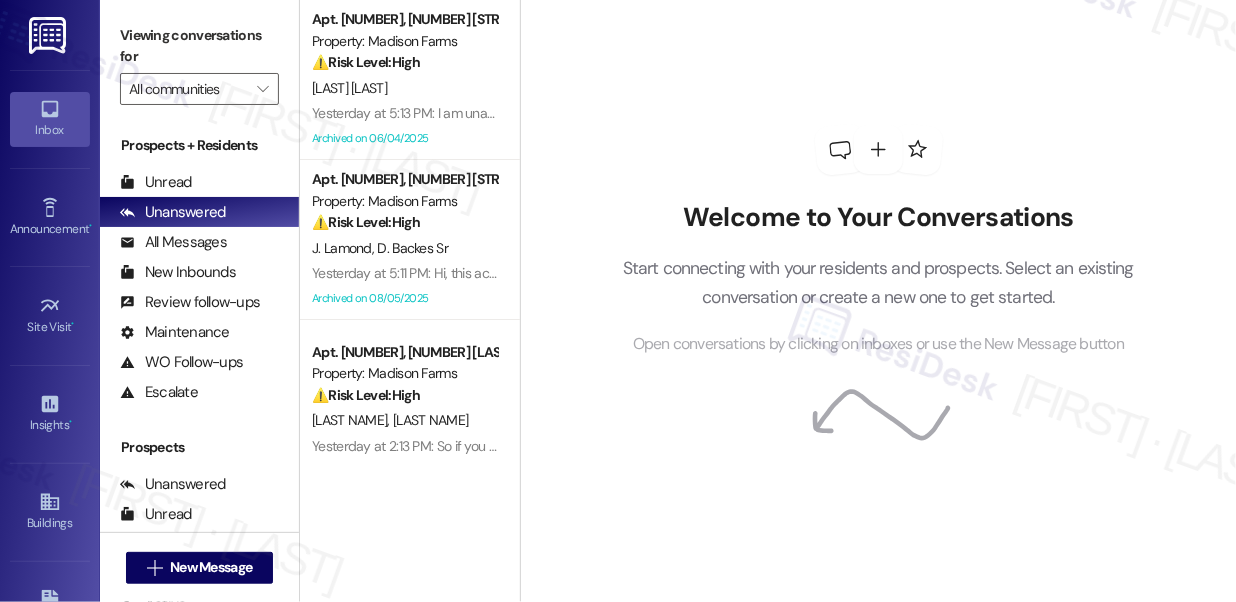 click on "Viewing conversations for All communities " at bounding box center [199, 62] 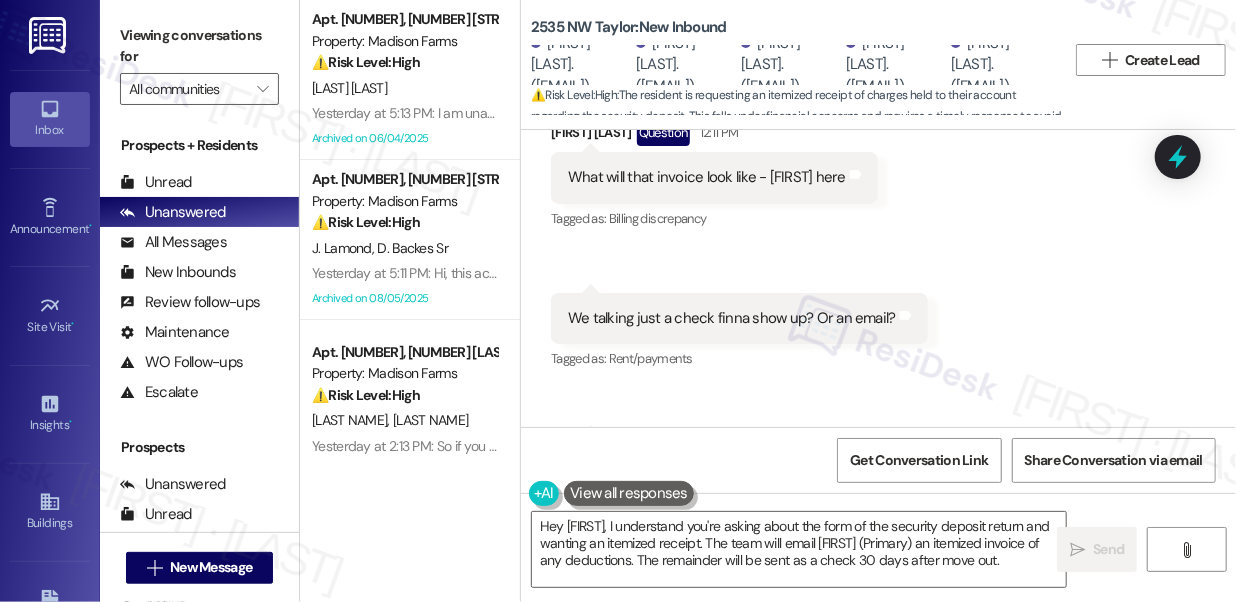 scroll, scrollTop: 7184, scrollLeft: 0, axis: vertical 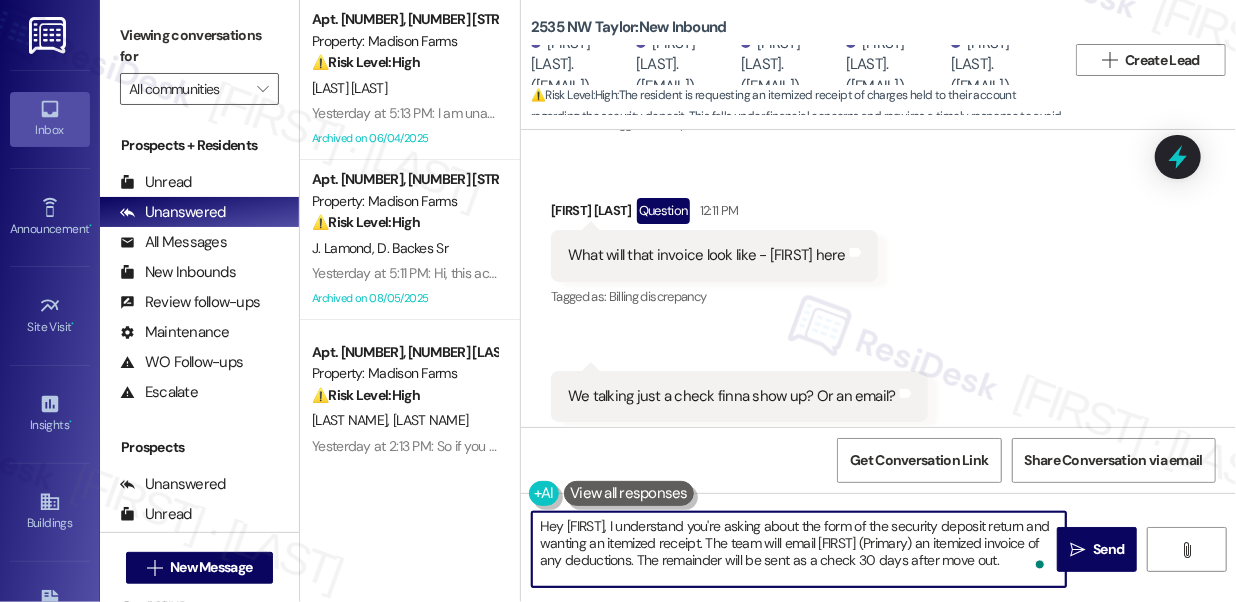 drag, startPoint x: 597, startPoint y: 524, endPoint x: 1010, endPoint y: 571, distance: 415.66574 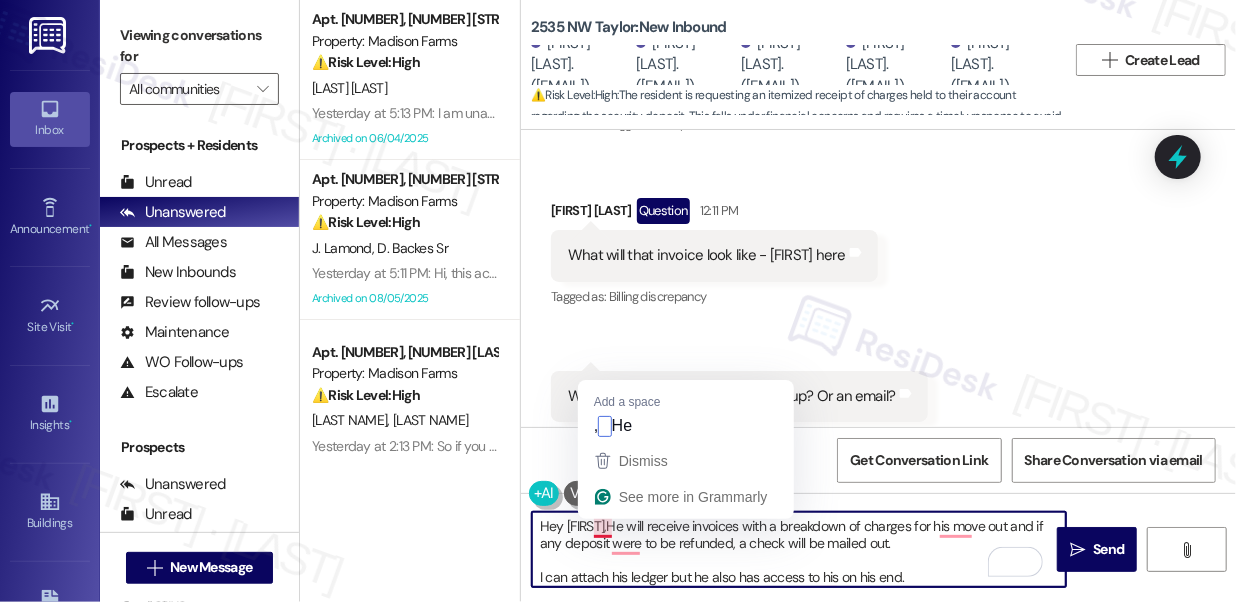 click on "Hey Ryan,He will receive invoices with a breakdown of charges for his move out and if any deposit were to be refunded, a check will be mailed out.
I can attach his ledger but he also has access to his on his end." at bounding box center [799, 549] 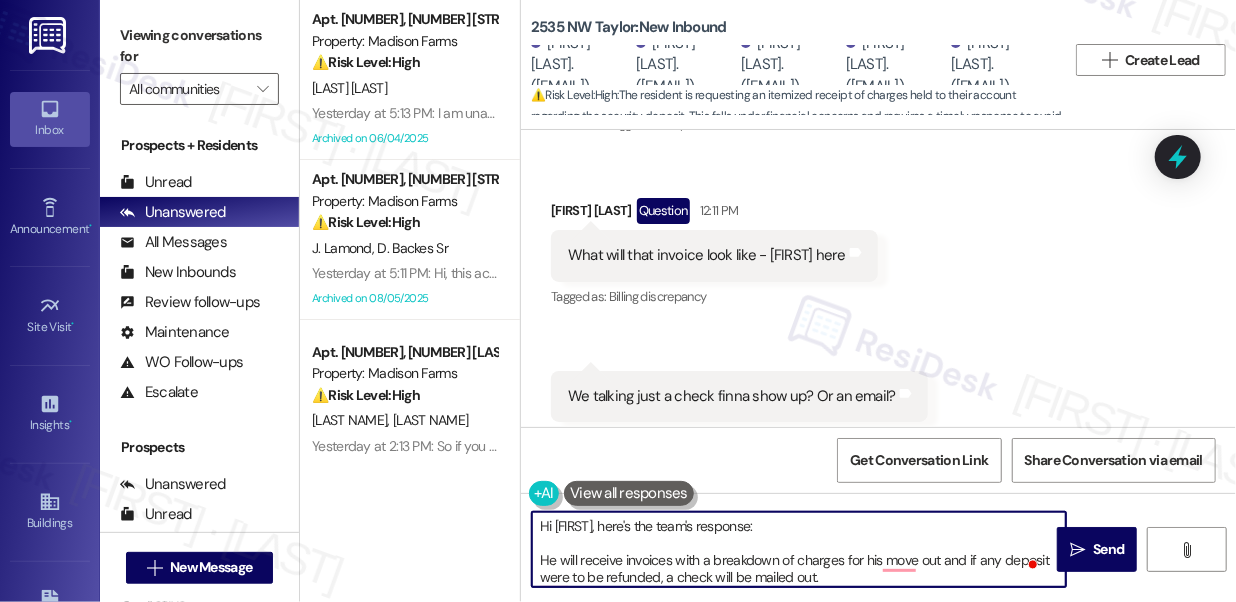 click on "Hey Ryan, here's the team's response:
He will receive invoices with a breakdown of charges for his move out and if any deposit were to be refunded, a check will be mailed out.
I can attach his ledger but he also has access to his on his end." at bounding box center [799, 549] 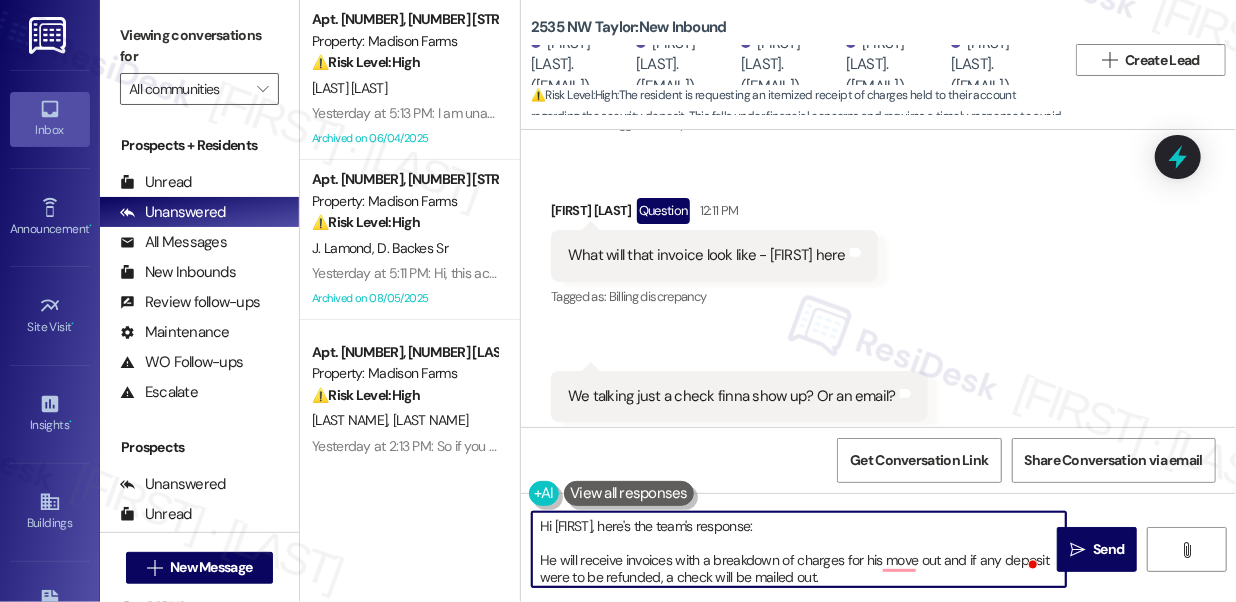 click on "Hi Ryan, here's the team's response:
He will receive invoices with a breakdown of charges for his move out and if any deposit were to be refunded, a check will be mailed out.
I can attach his ledger but he also has access to his on his end." at bounding box center (799, 549) 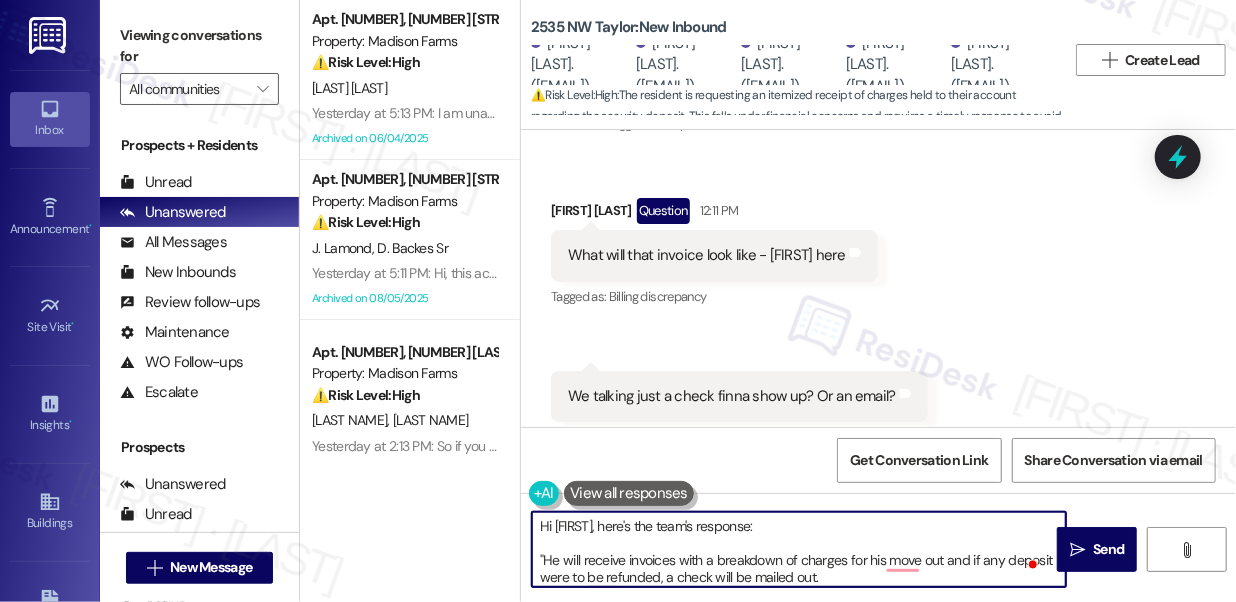 scroll, scrollTop: 26, scrollLeft: 0, axis: vertical 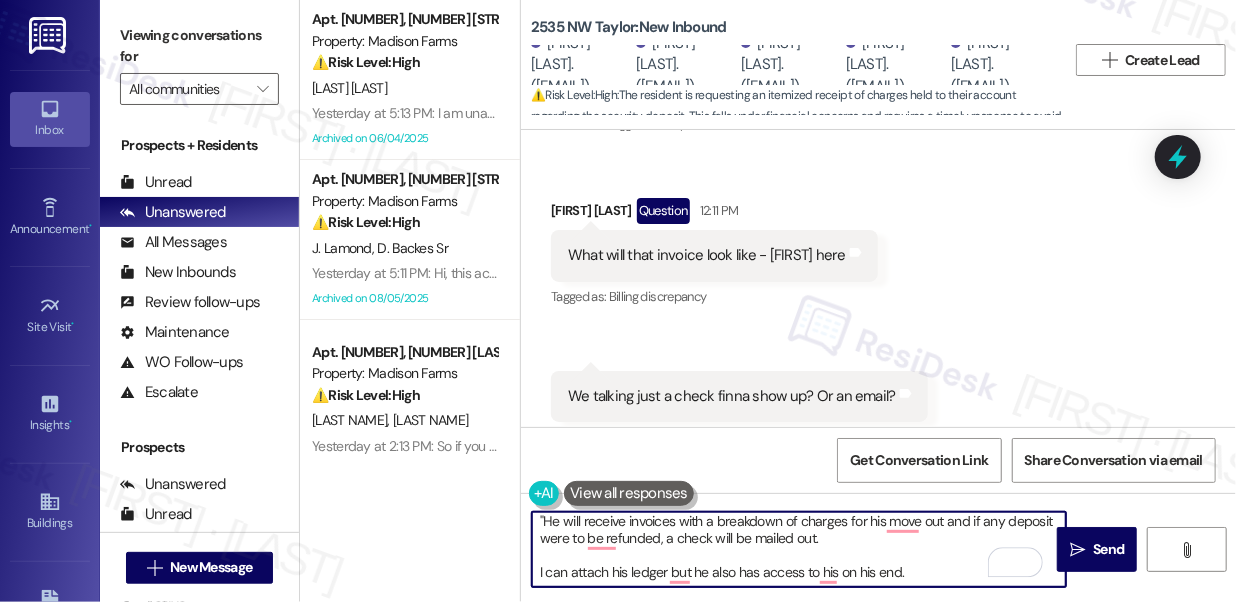 click on "Hi Ryan, here's the team's response:
"He will receive invoices with a breakdown of charges for his move out and if any deposit were to be refunded, a check will be mailed out.
I can attach his ledger but he also has access to his on his end." at bounding box center [799, 549] 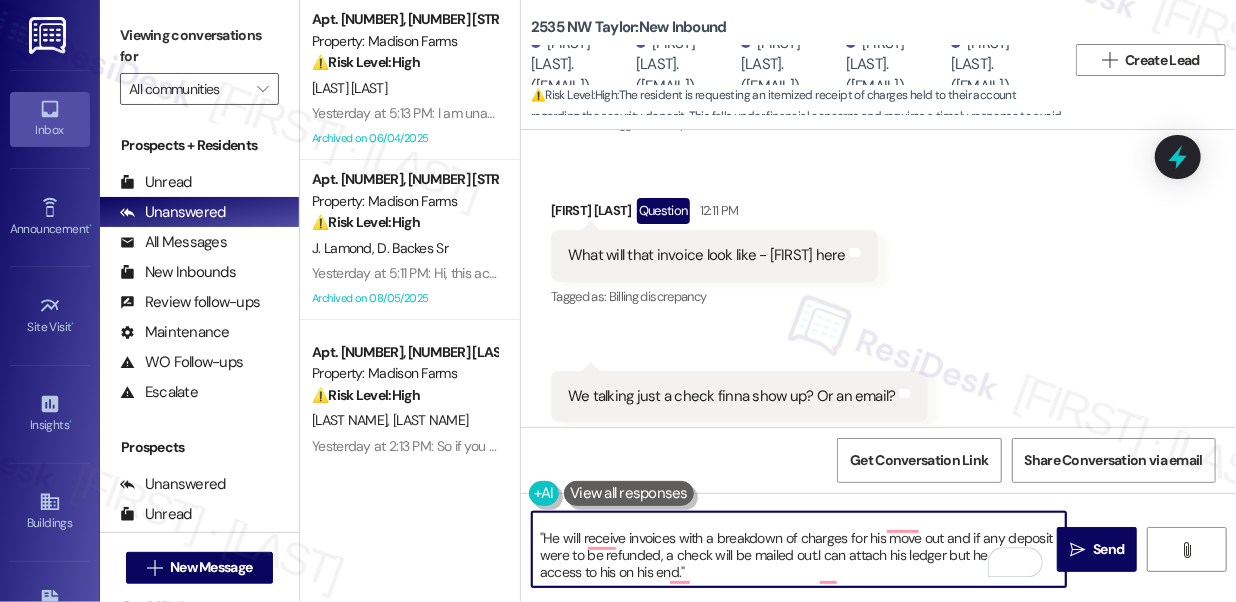scroll, scrollTop: 21, scrollLeft: 0, axis: vertical 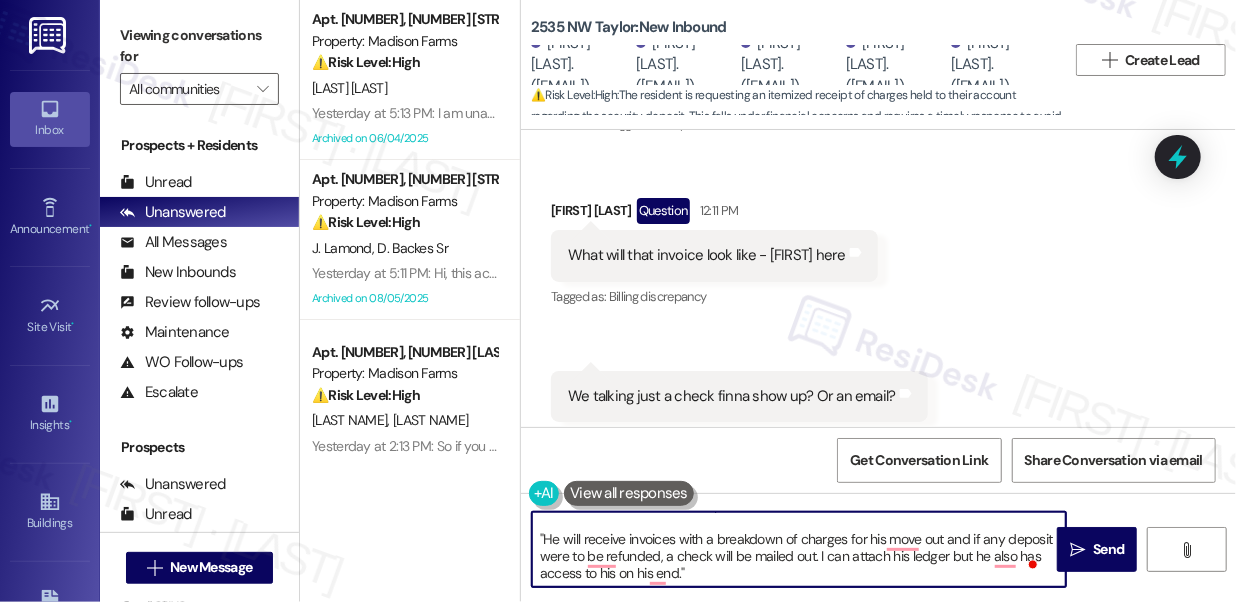 click on "Hi Ryan, here's the team's response:
"He will receive invoices with a breakdown of charges for his move out and if any deposit were to be refunded, a check will be mailed out. I can attach his ledger but he also has access to his on his end."" at bounding box center [799, 549] 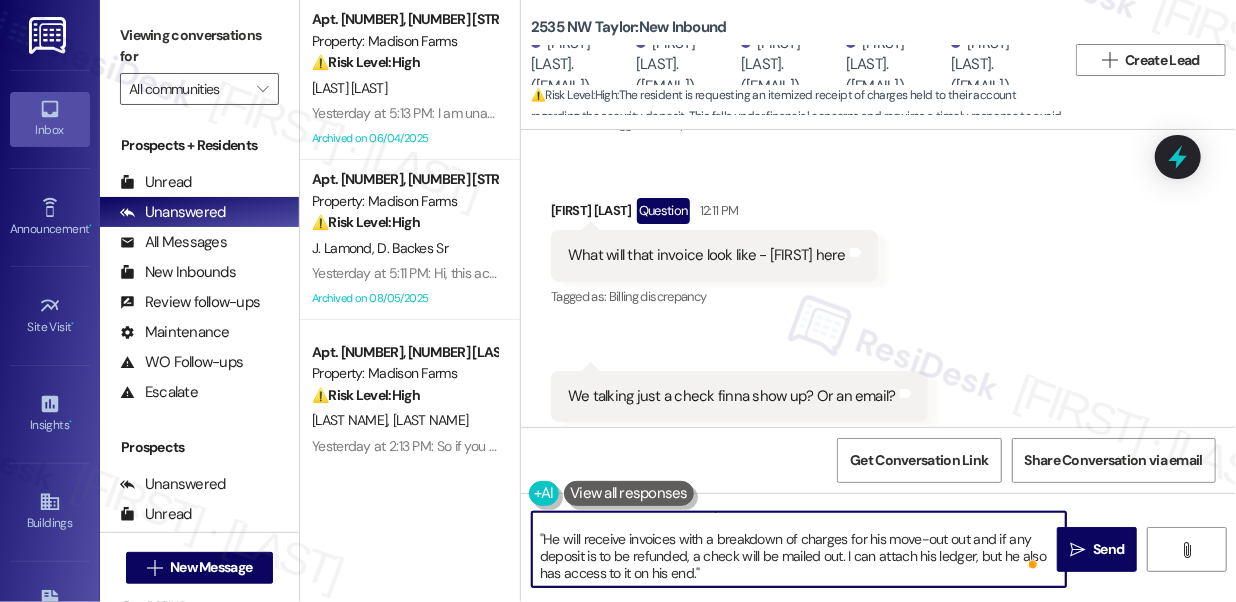 click on "Hi Ryan, here's the team's response:
"He will receive invoices with a breakdown of charges for his move-out out and if any deposit is to be refunded, a check will be mailed out. I can attach his ledger, but he also has access to it on his end."" at bounding box center (799, 549) 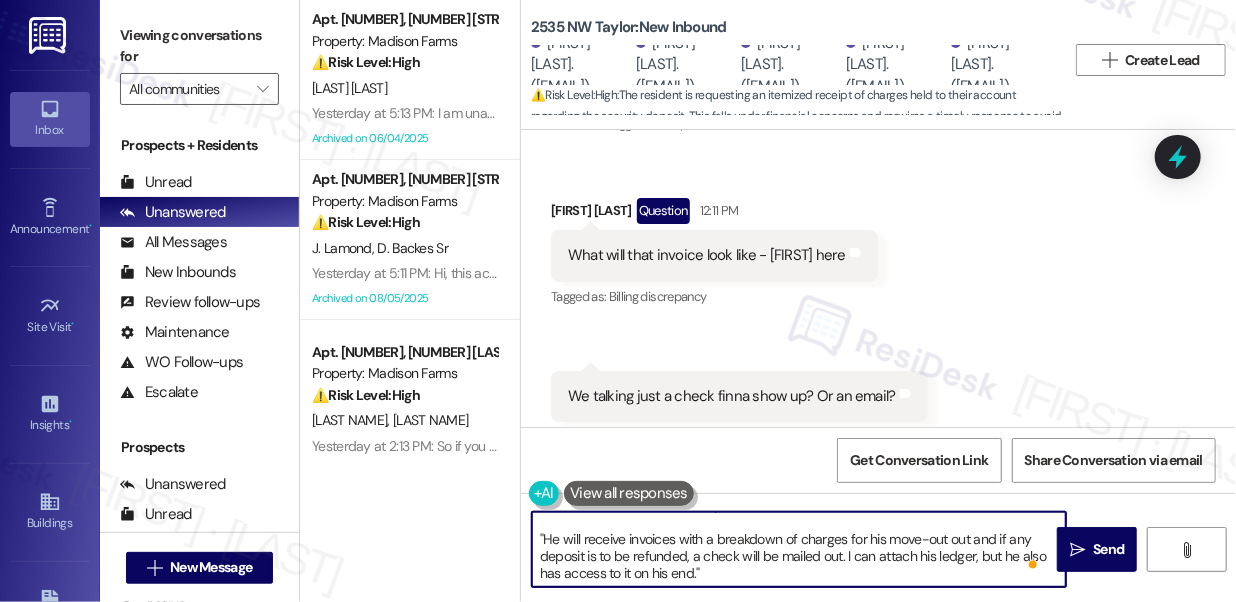 scroll, scrollTop: 4, scrollLeft: 0, axis: vertical 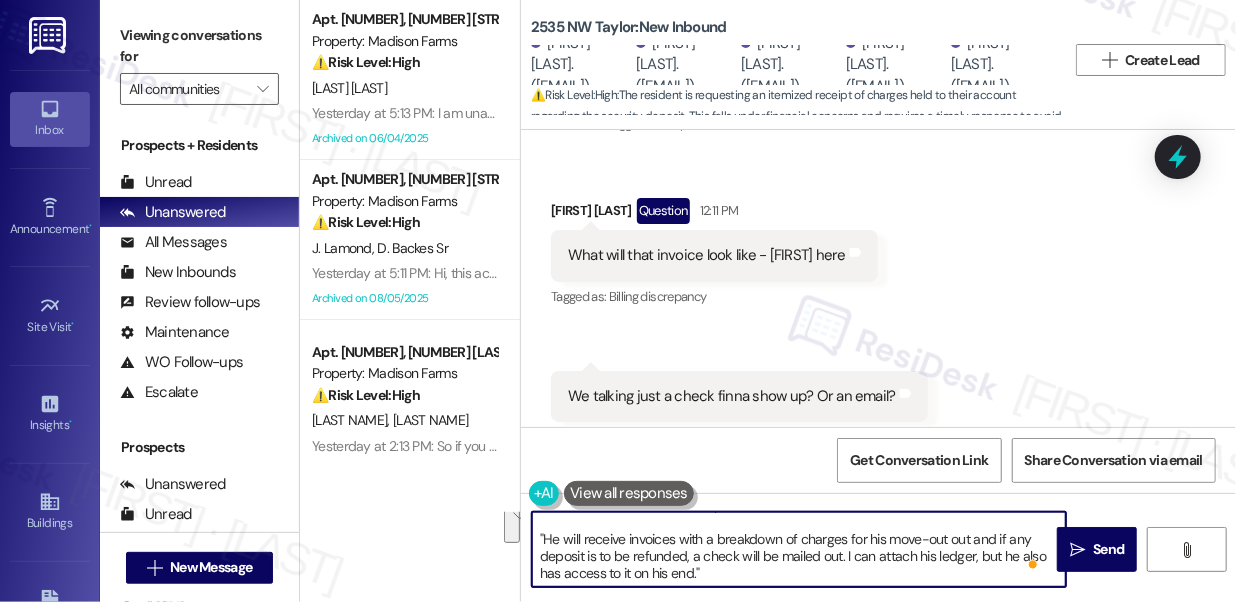 click on "Hi Ryan, here's the team's response:
"He will receive invoices with a breakdown of charges for his move-out out and if any deposit is to be refunded, a check will be mailed out. I can attach his ledger, but he also has access to it on his end."" at bounding box center (799, 549) 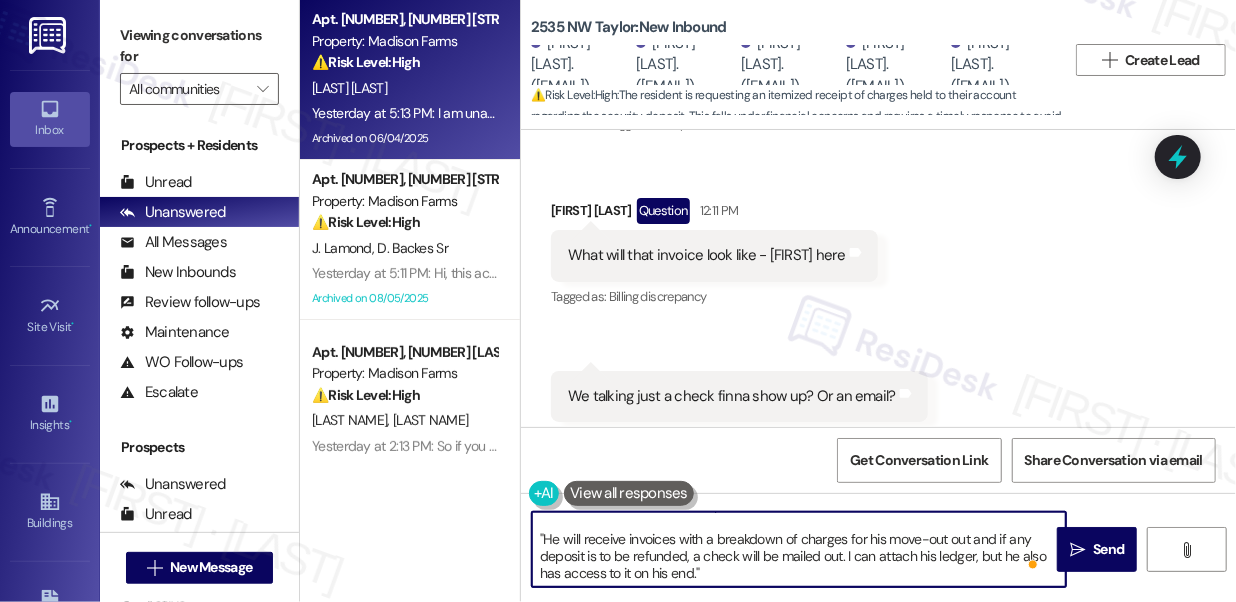 type on "Hi Ryan, here's the team's response:
"He will receive invoices with a breakdown of charges for his move-out out and if any deposit is to be refunded, a check will be mailed out. I can attach his ledger, but he also has access to it on his end."" 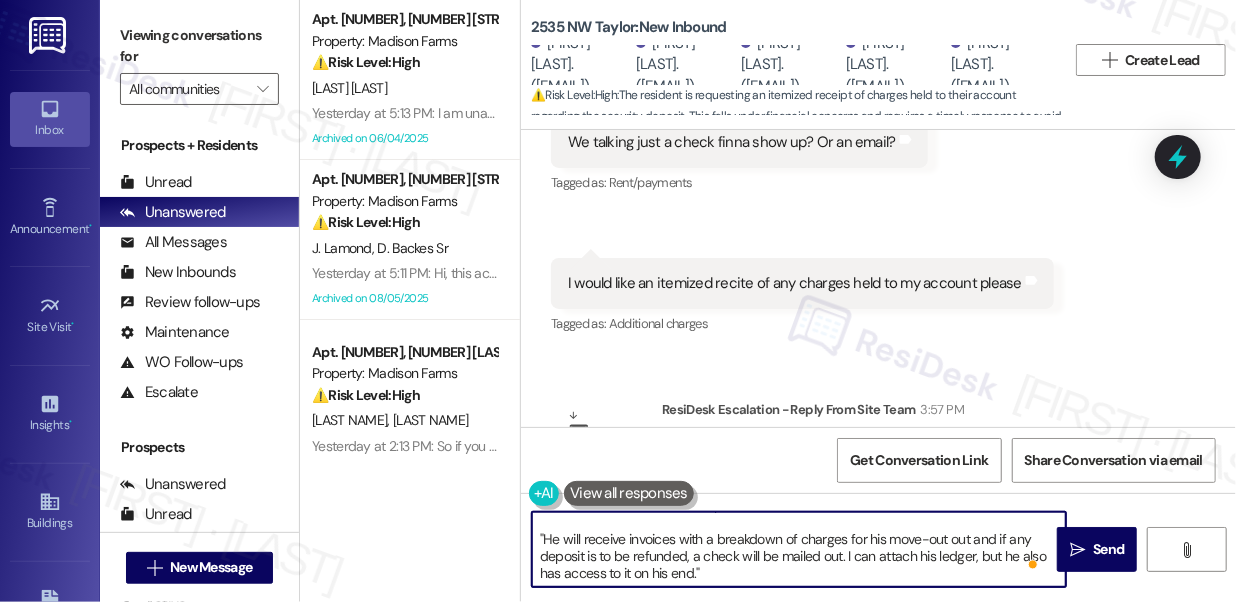 scroll, scrollTop: 7570, scrollLeft: 0, axis: vertical 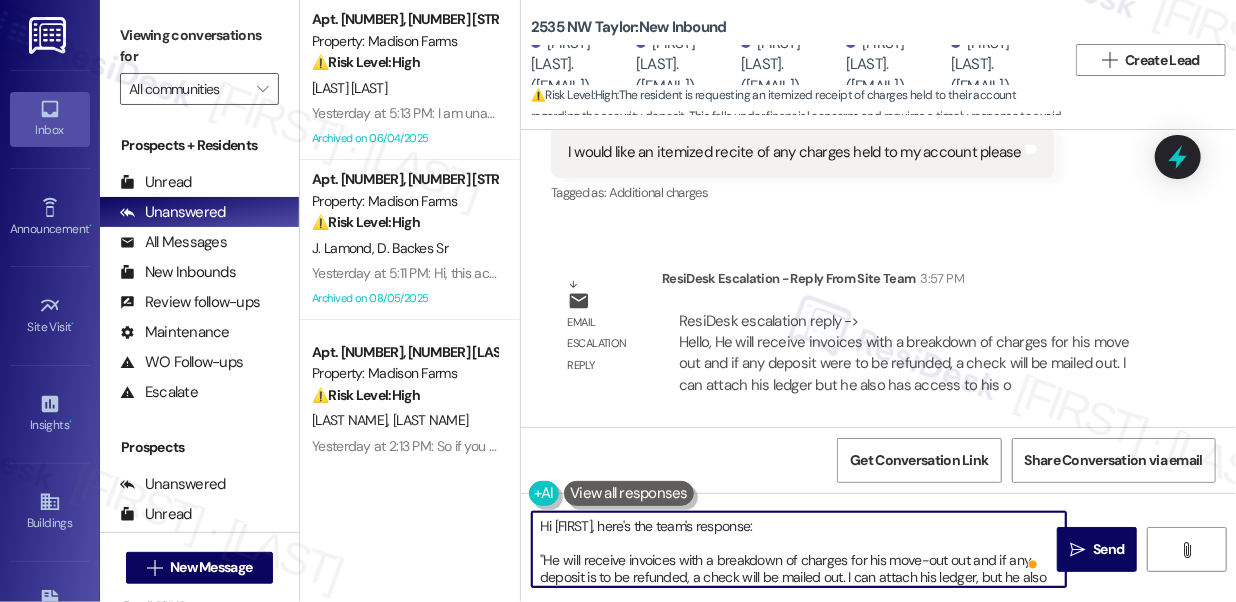 click on "Hi Ryan, here's the team's response:
"He will receive invoices with a breakdown of charges for his move-out out and if any deposit is to be refunded, a check will be mailed out. I can attach his ledger, but he also has access to it on his end."" at bounding box center (799, 549) 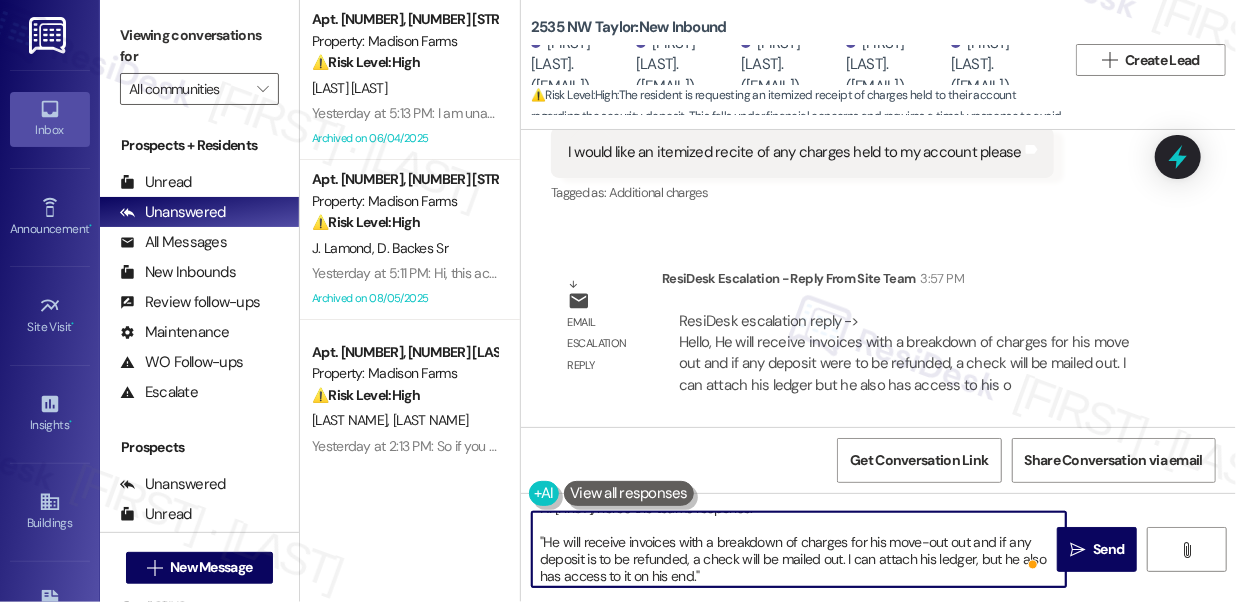 scroll 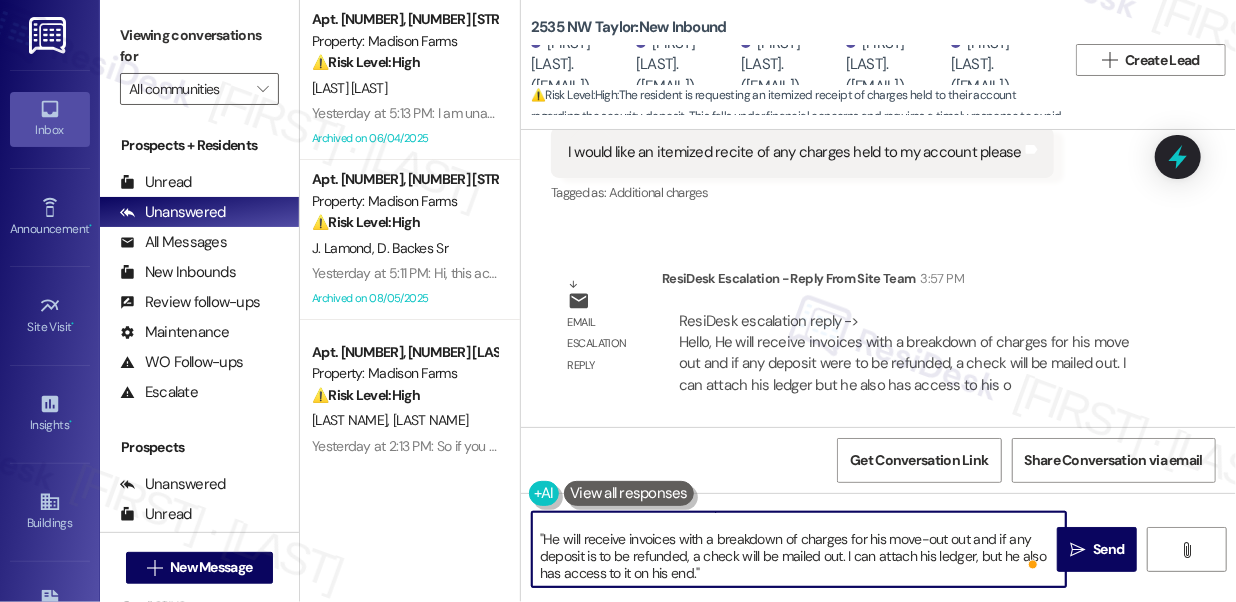 click on "Hi Ryan, here's the team's response:
"He will receive invoices with a breakdown of charges for his move-out out and if any deposit is to be refunded, a check will be mailed out. I can attach his ledger, but he also has access to it on his end."" at bounding box center [799, 549] 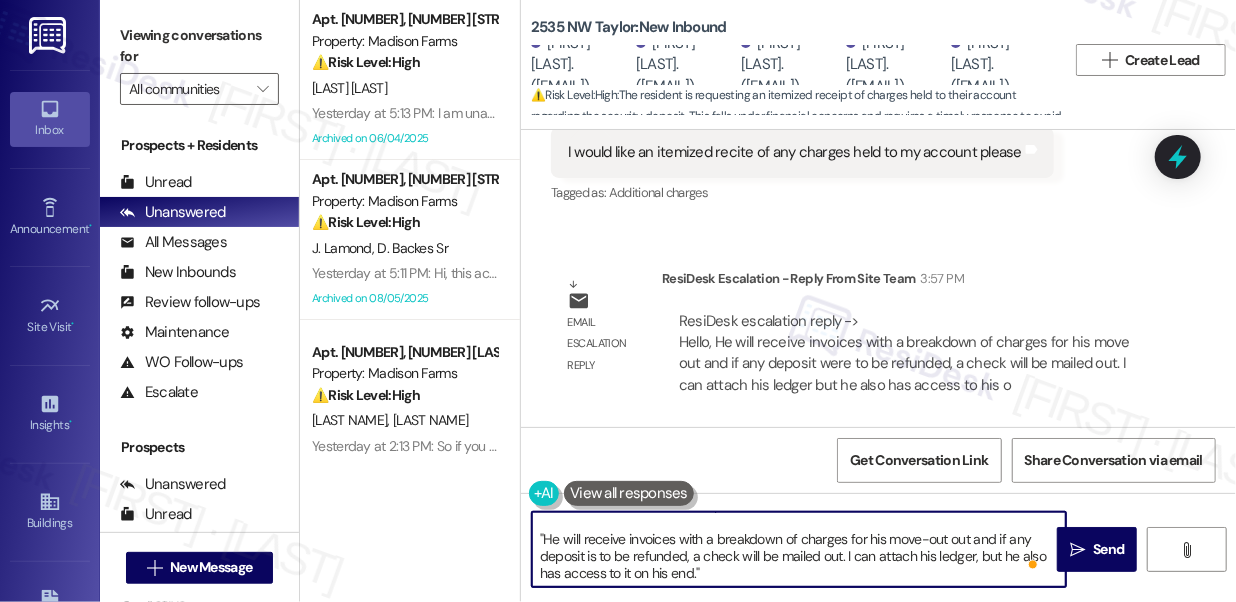 click on "Hi Ryan, here's the team's response:
"He will receive invoices with a breakdown of charges for his move-out out and if any deposit is to be refunded, a check will be mailed out. I can attach his ledger, but he also has access to it on his end."" at bounding box center (799, 549) 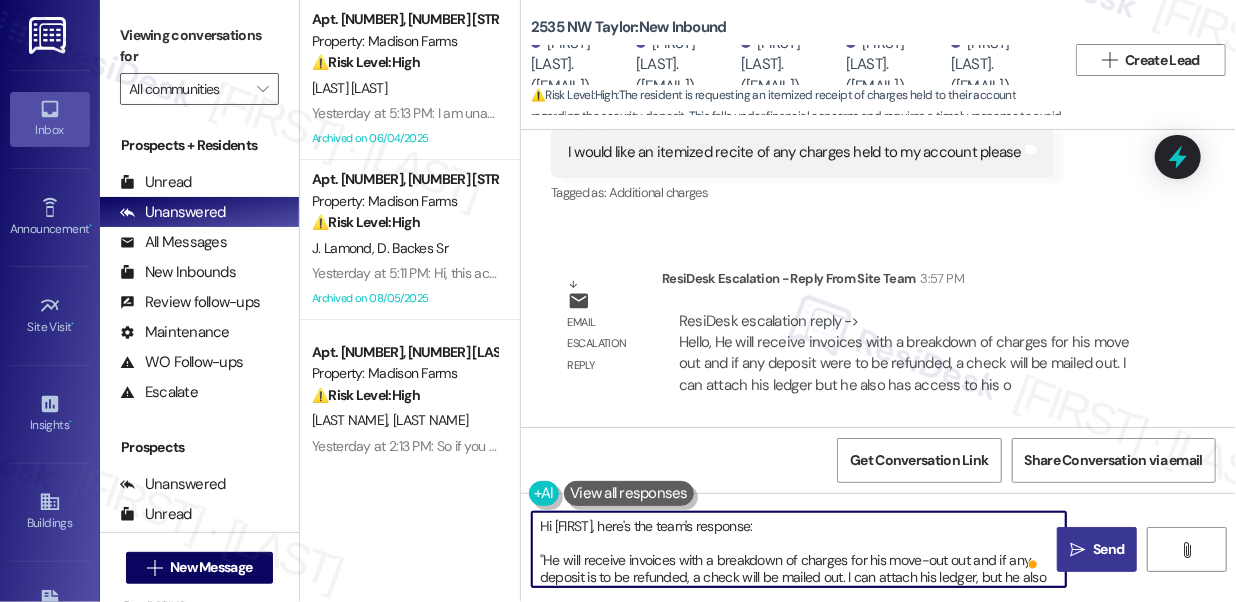 click on "" at bounding box center (1077, 550) 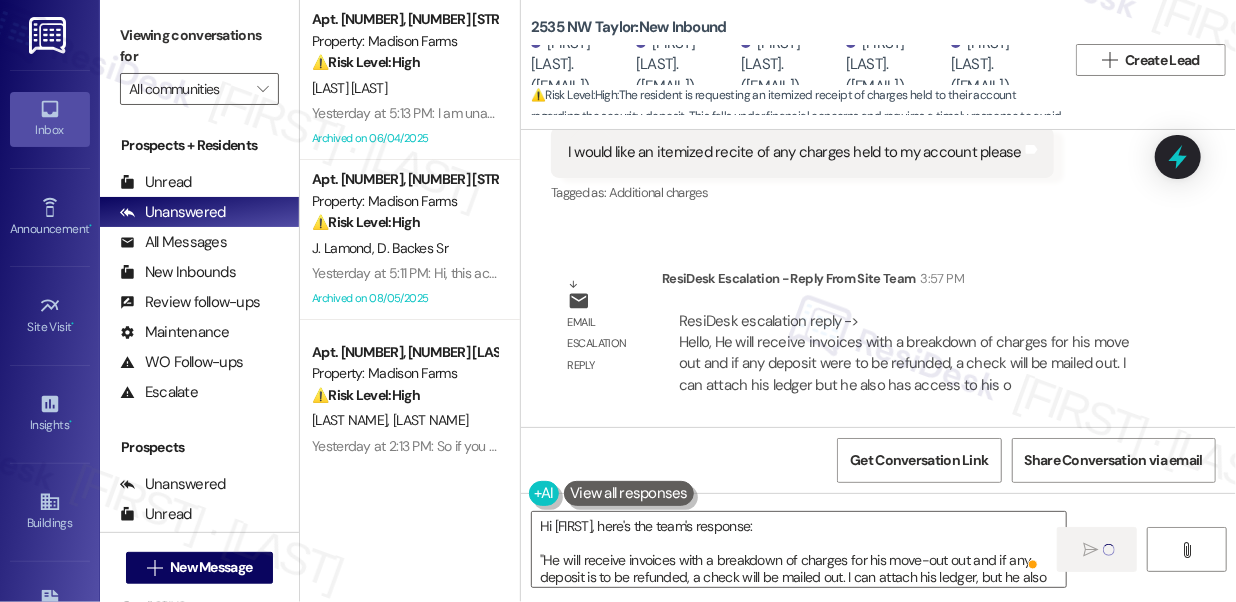 type 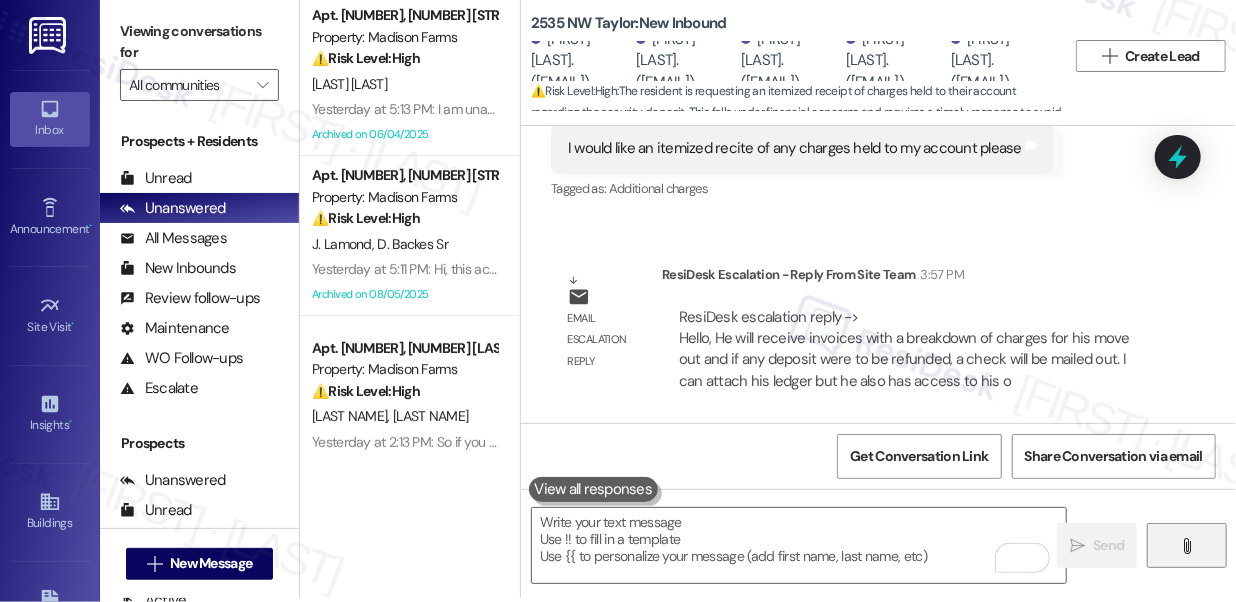click on "" at bounding box center (1187, 546) 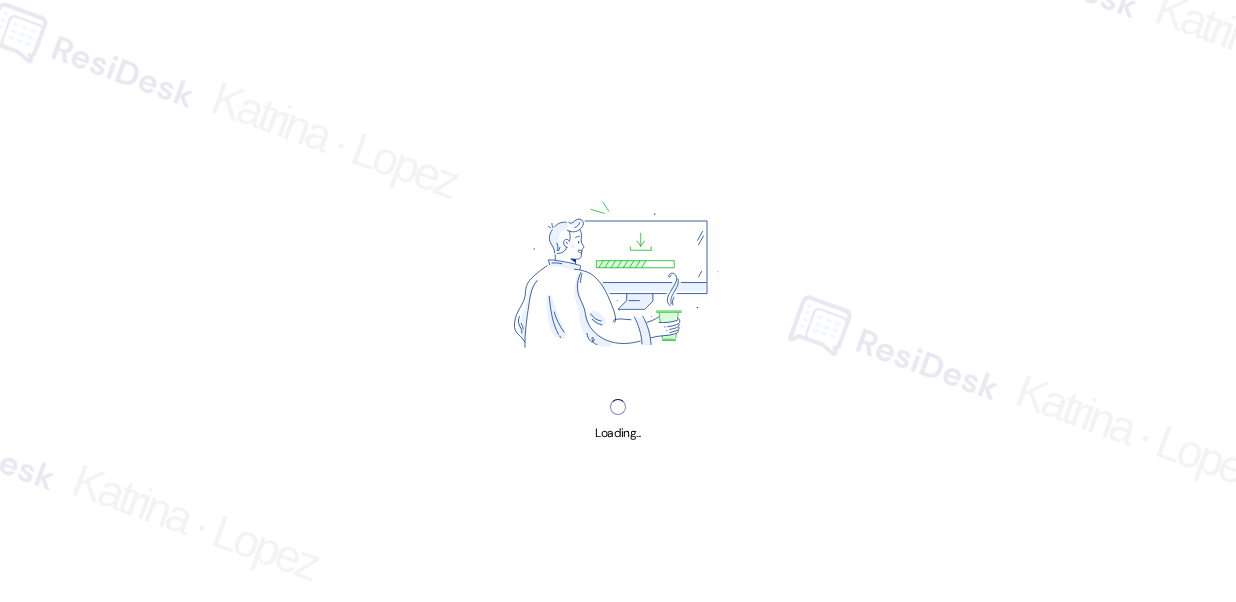 scroll, scrollTop: 0, scrollLeft: 0, axis: both 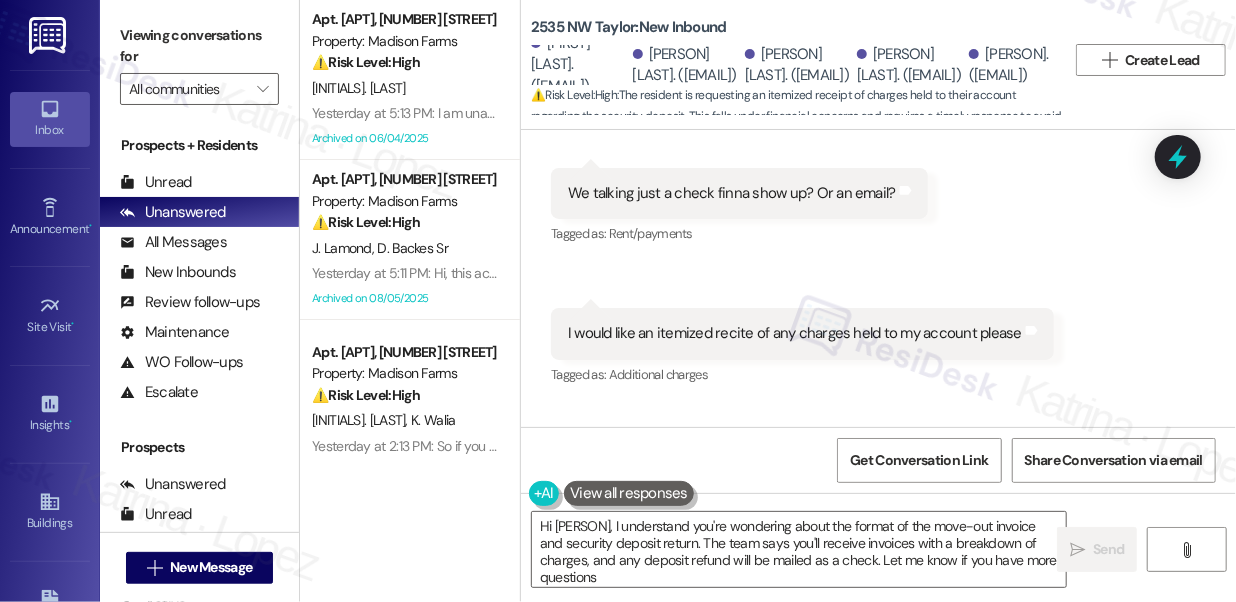 type on "Hi [PERSON], I understand you're wondering about the format of the move-out invoice and security deposit return. The team says you'll receive invoices with a breakdown of charges, and any deposit refund will be mailed as a check. Let me know if you have more questions!" 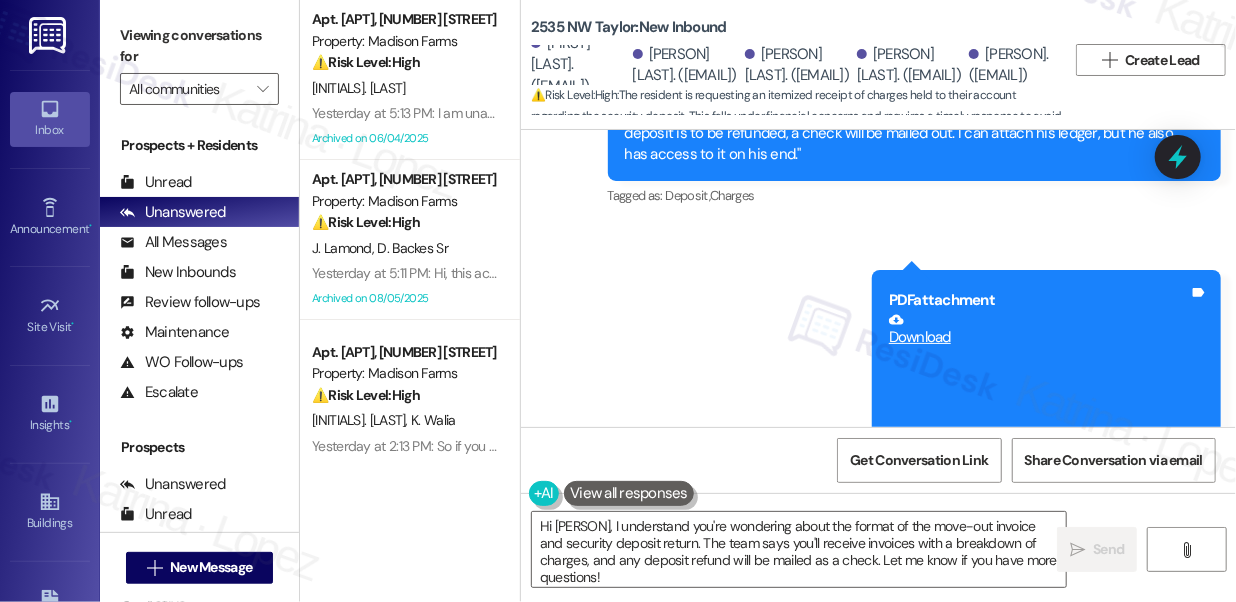 scroll, scrollTop: 7855, scrollLeft: 0, axis: vertical 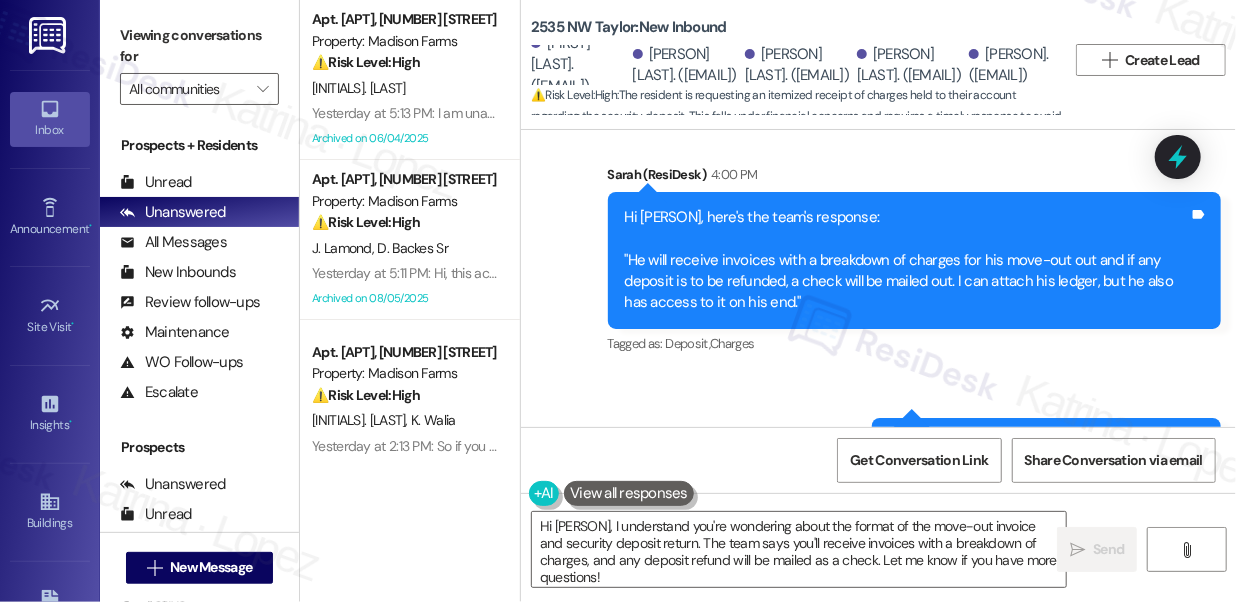 click on "Hi [FIRST], here's the team's response:
"He will receive invoices with a breakdown of charges for his move-out out and if any deposit is to be refunded, a check will be mailed out. I can attach his ledger, but he also has access to it on his end."" at bounding box center (907, 260) 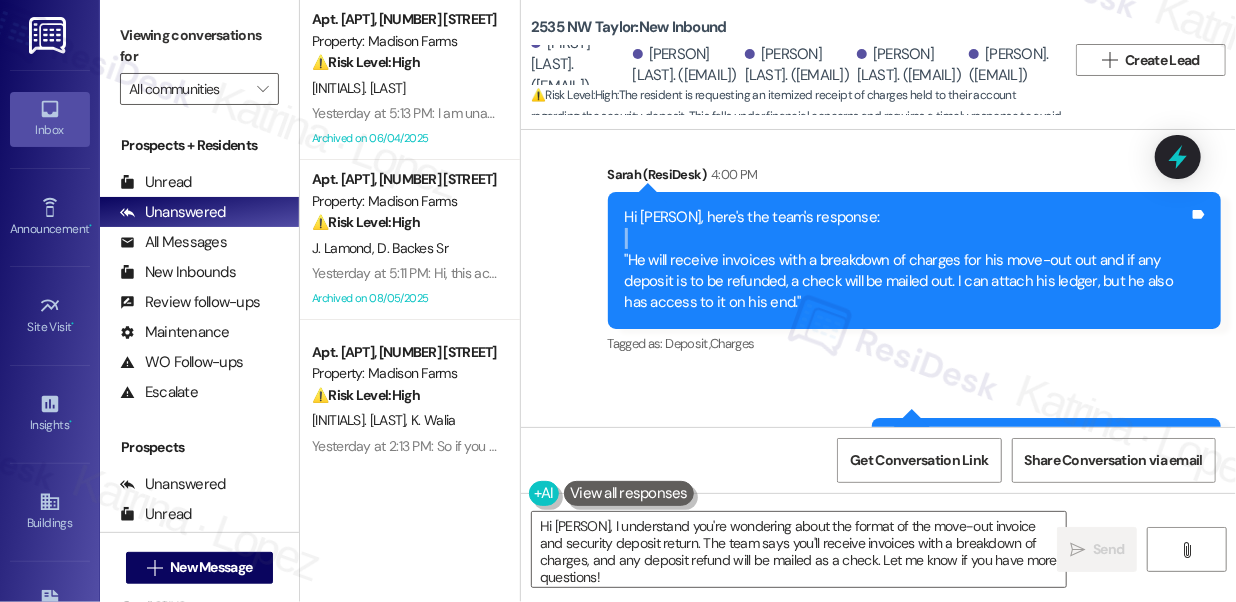 click on "Hi [FIRST], here's the team's response:
"He will receive invoices with a breakdown of charges for his move-out out and if any deposit is to be refunded, a check will be mailed out. I can attach his ledger, but he also has access to it on his end."" at bounding box center [907, 260] 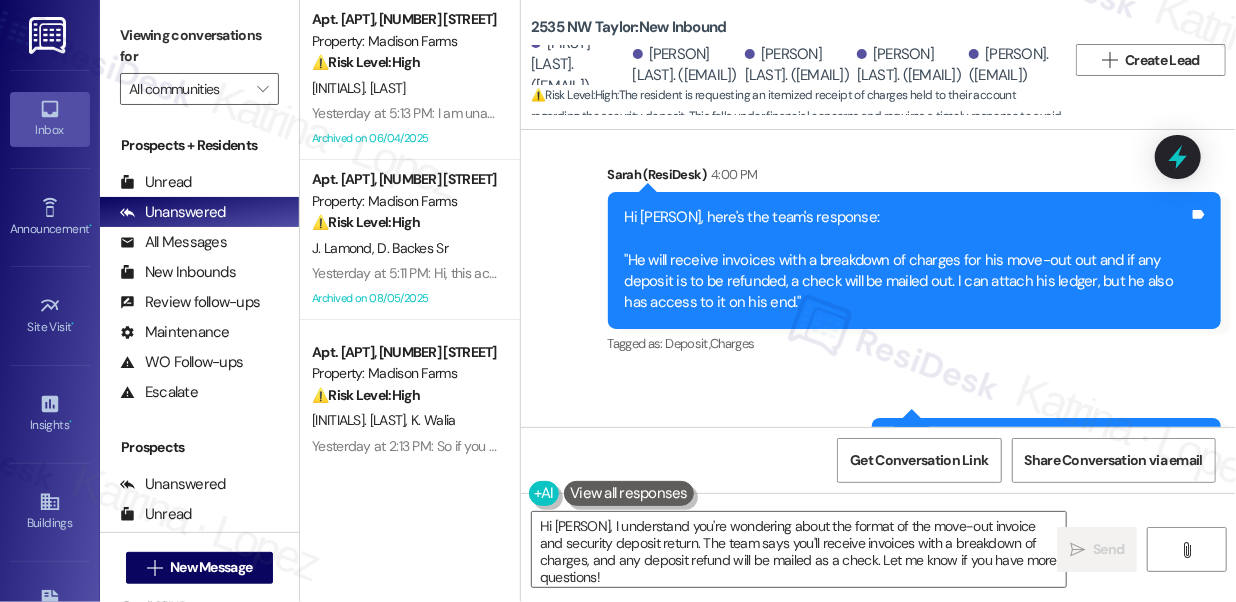 click on "Hi [FIRST], here's the team's response:
"He will receive invoices with a breakdown of charges for his move-out out and if any deposit is to be refunded, a check will be mailed out. I can attach his ledger, but he also has access to it on his end."" at bounding box center [907, 260] 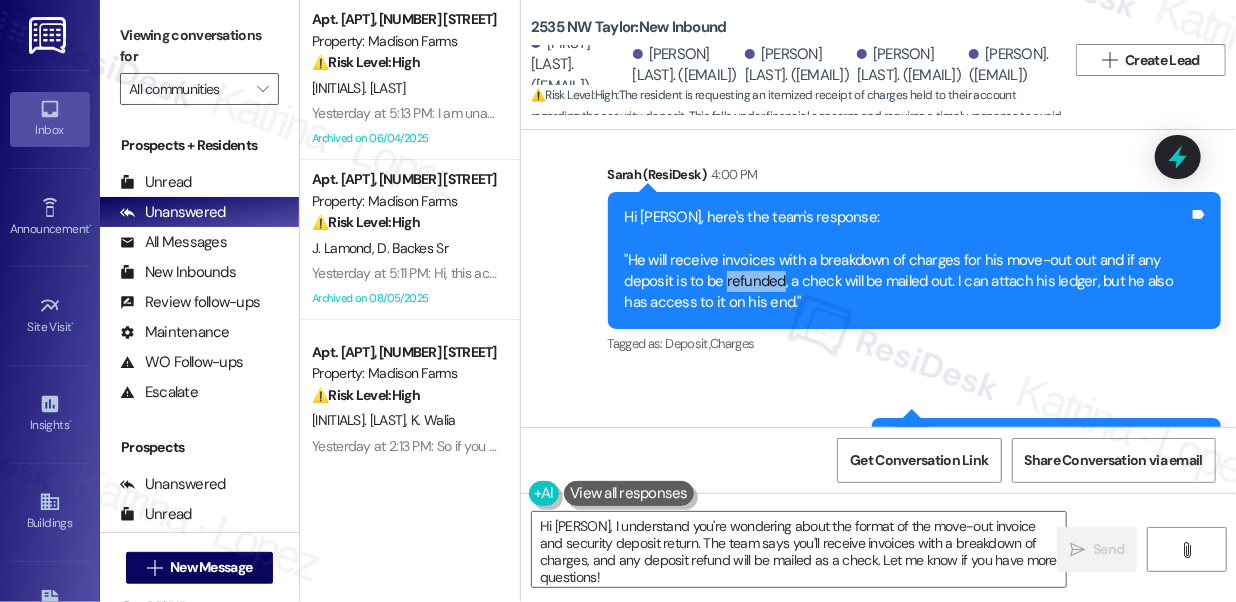 click on "Hi [FIRST], here's the team's response:
"He will receive invoices with a breakdown of charges for his move-out out and if any deposit is to be refunded, a check will be mailed out. I can attach his ledger, but he also has access to it on his end."" at bounding box center [907, 260] 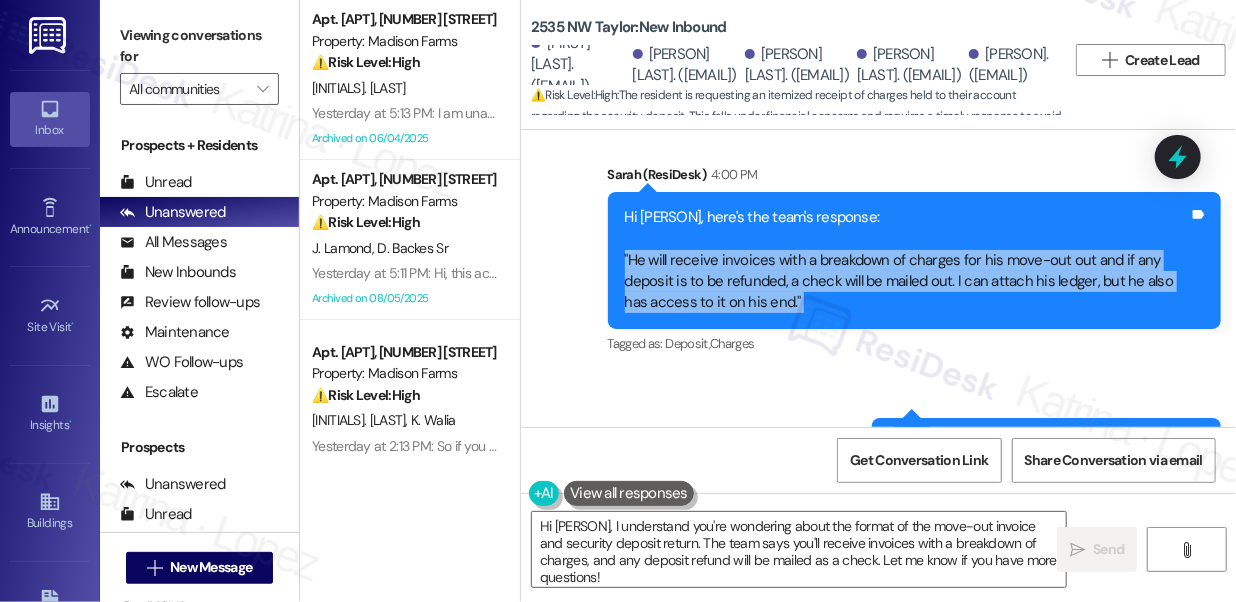 click on "Hi [FIRST], here's the team's response:
"He will receive invoices with a breakdown of charges for his move-out out and if any deposit is to be refunded, a check will be mailed out. I can attach his ledger, but he also has access to it on his end."" at bounding box center (907, 260) 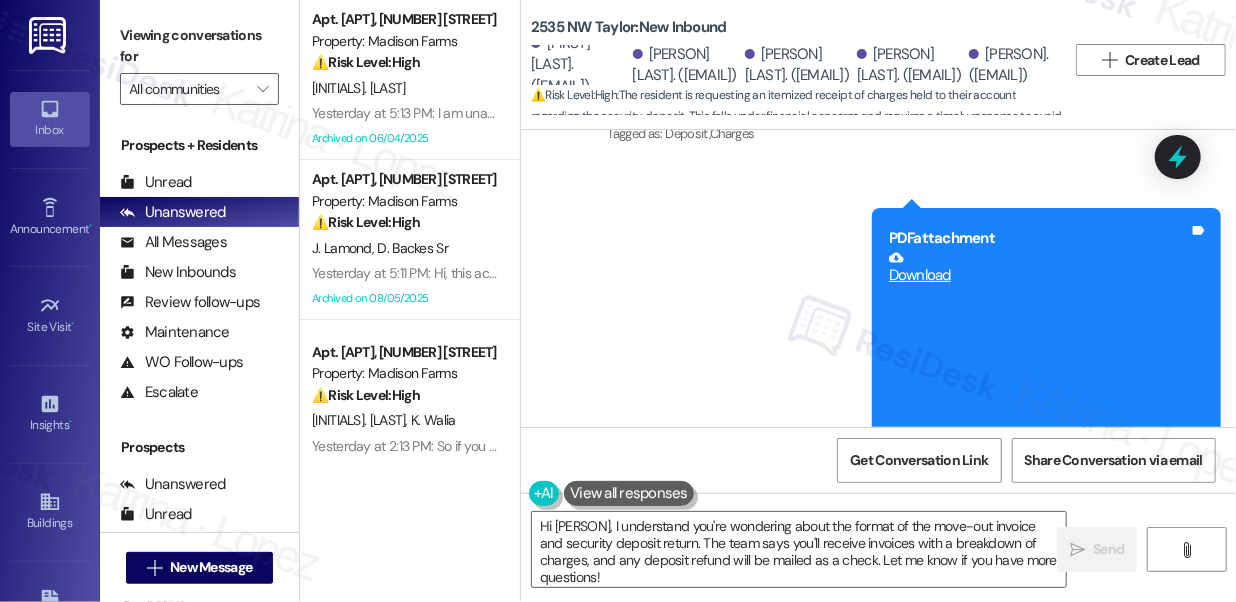 scroll, scrollTop: 8128, scrollLeft: 0, axis: vertical 